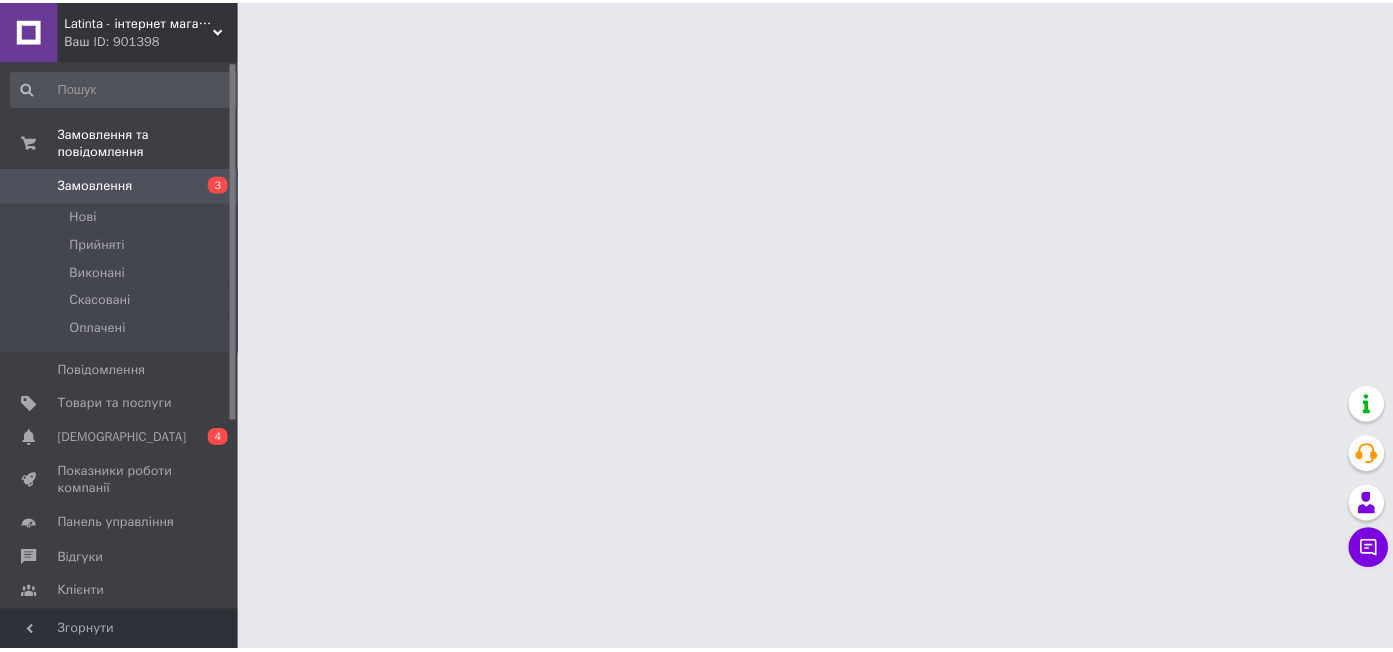 scroll, scrollTop: 0, scrollLeft: 0, axis: both 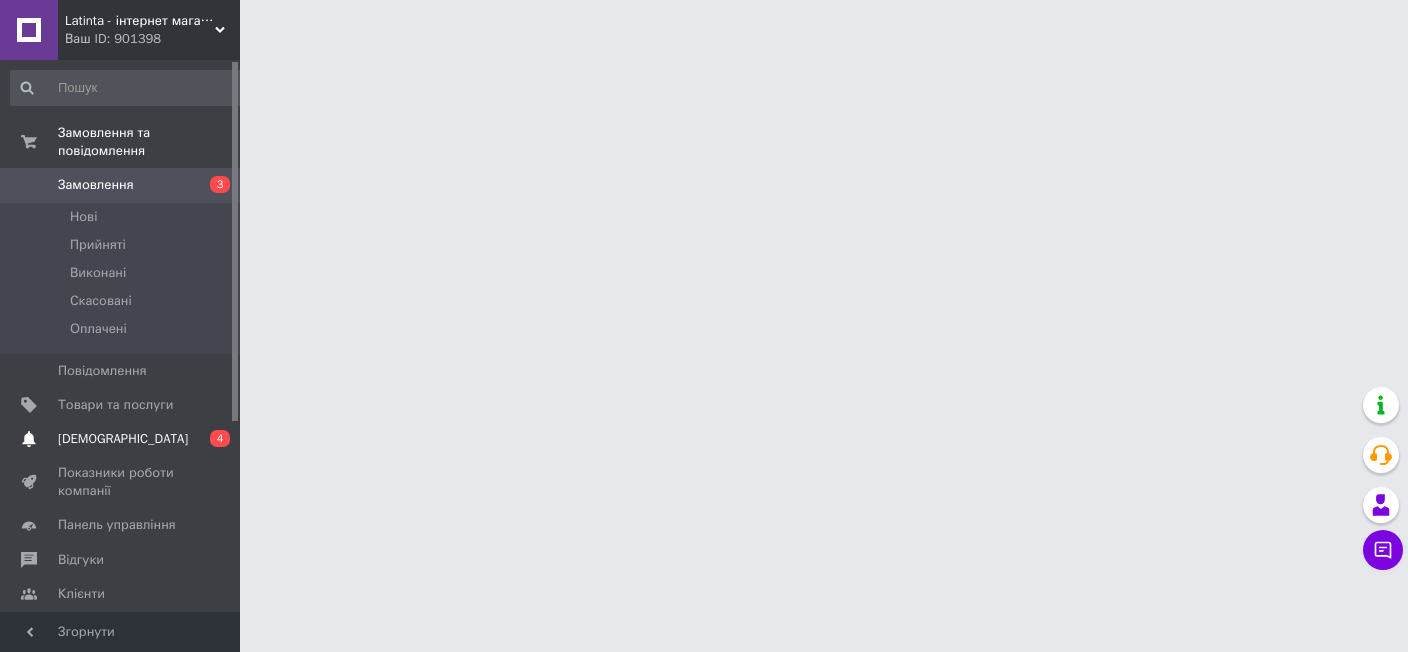 click on "[DEMOGRAPHIC_DATA]" at bounding box center (123, 439) 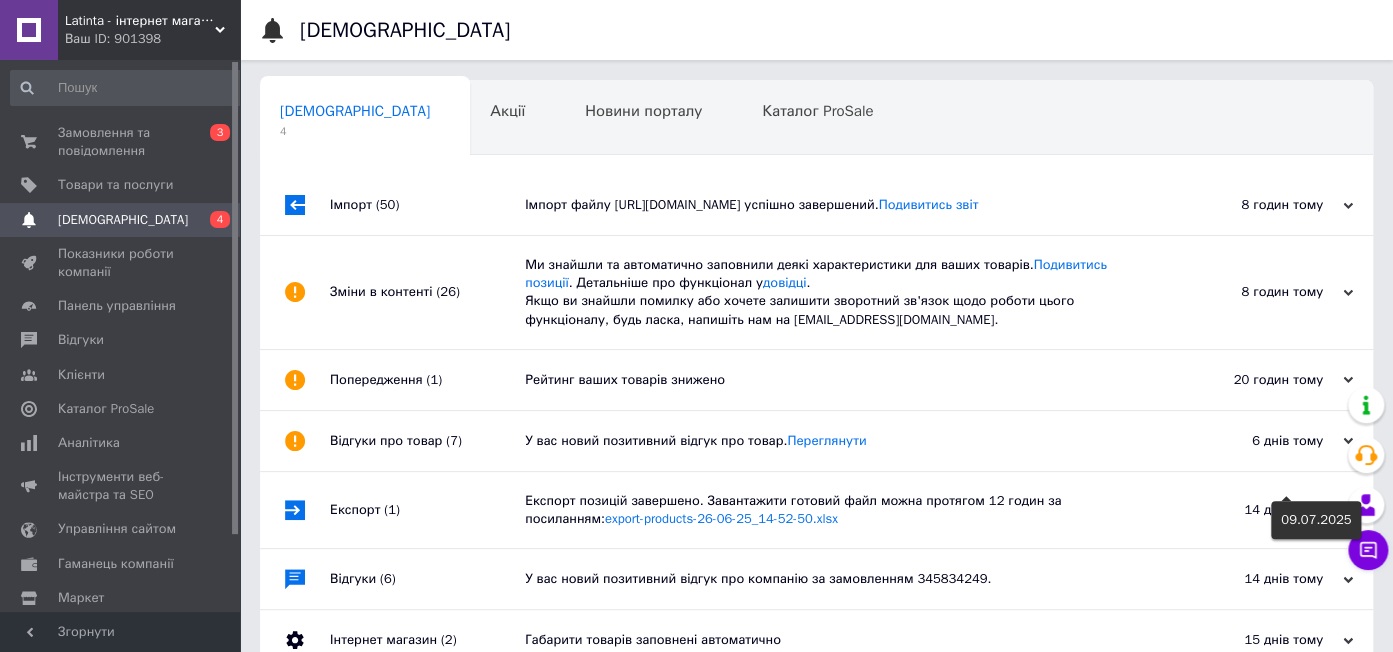 click on "20 годин тому" at bounding box center [1253, 380] 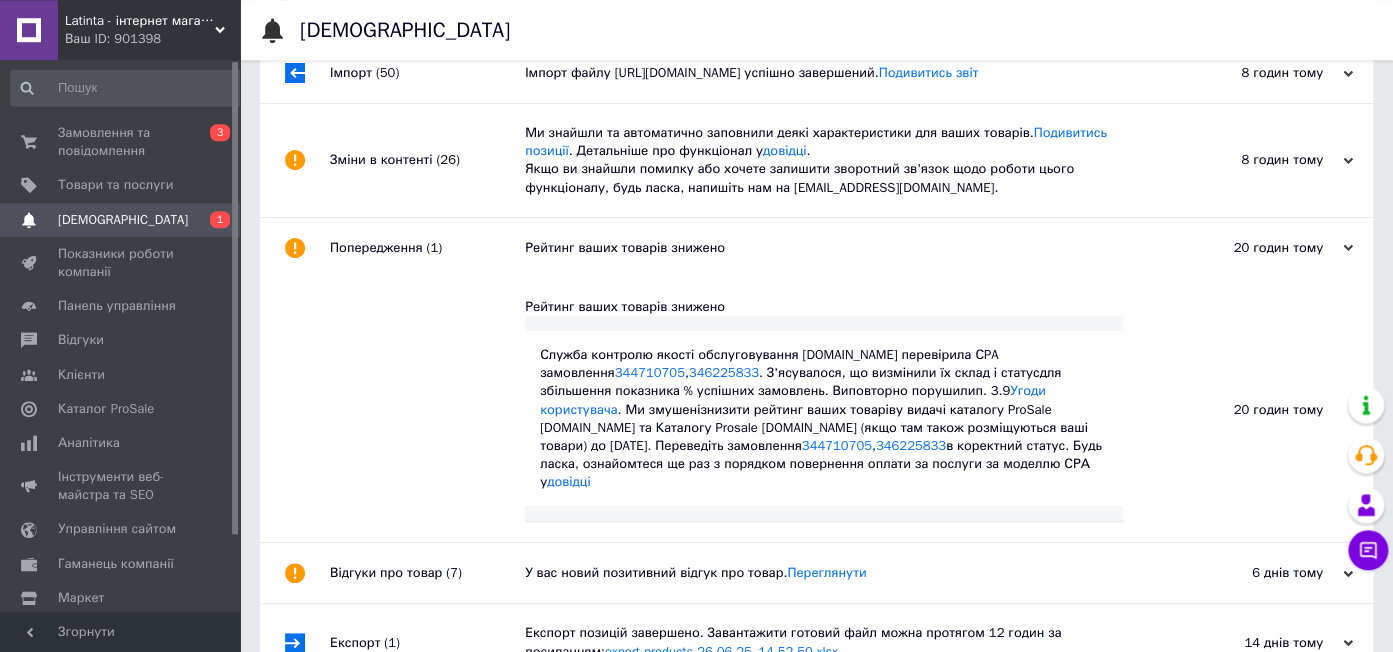 scroll, scrollTop: 222, scrollLeft: 0, axis: vertical 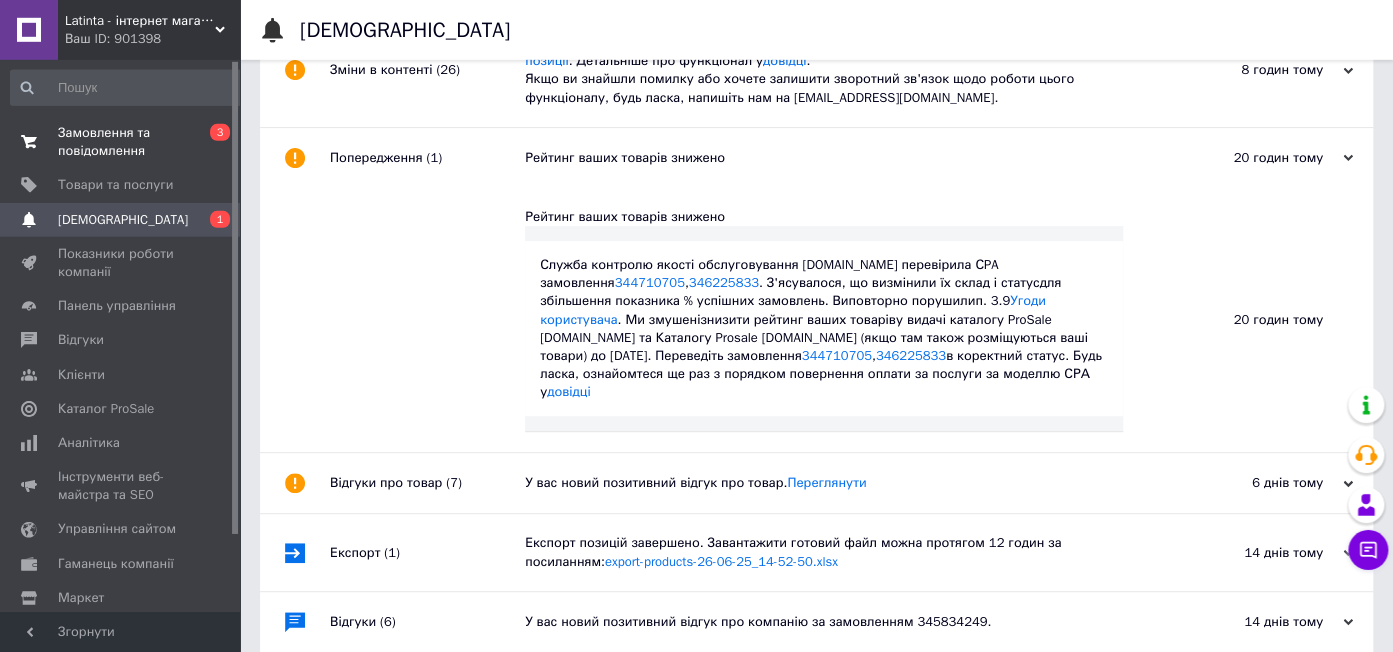 click on "Замовлення та повідомлення" at bounding box center (121, 142) 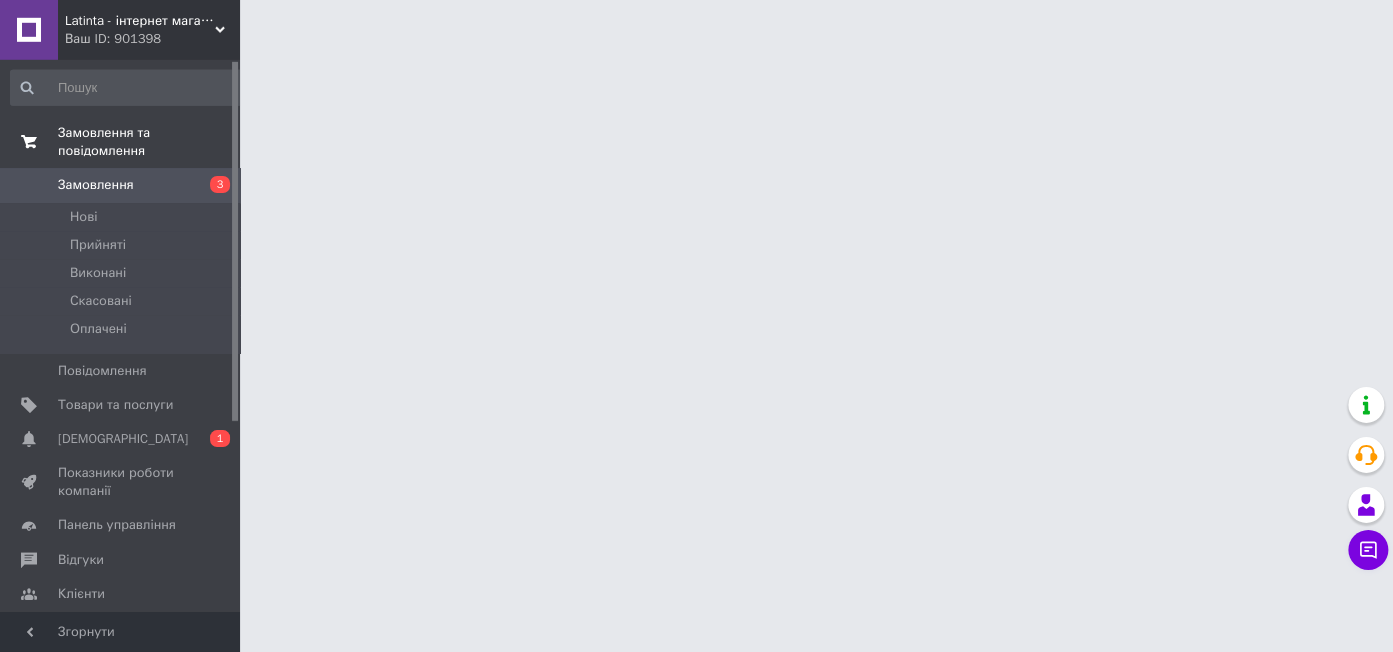 scroll, scrollTop: 0, scrollLeft: 0, axis: both 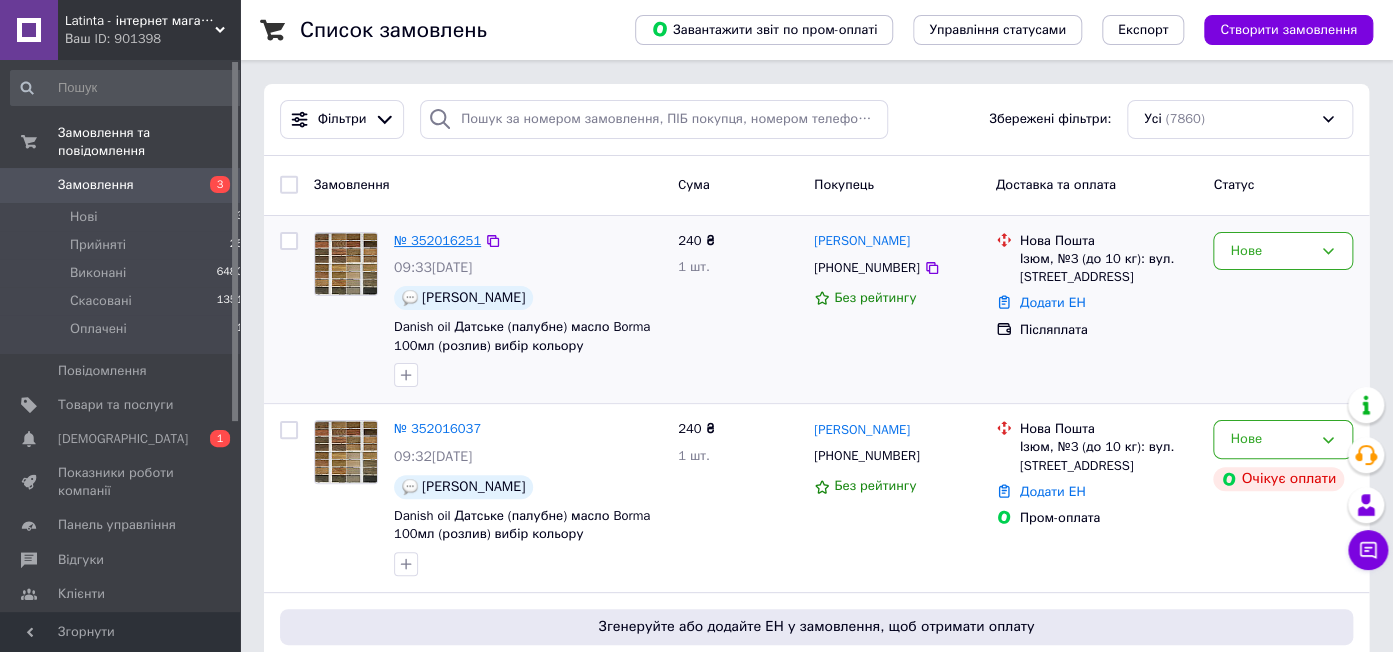 click on "№ 352016251" at bounding box center (437, 240) 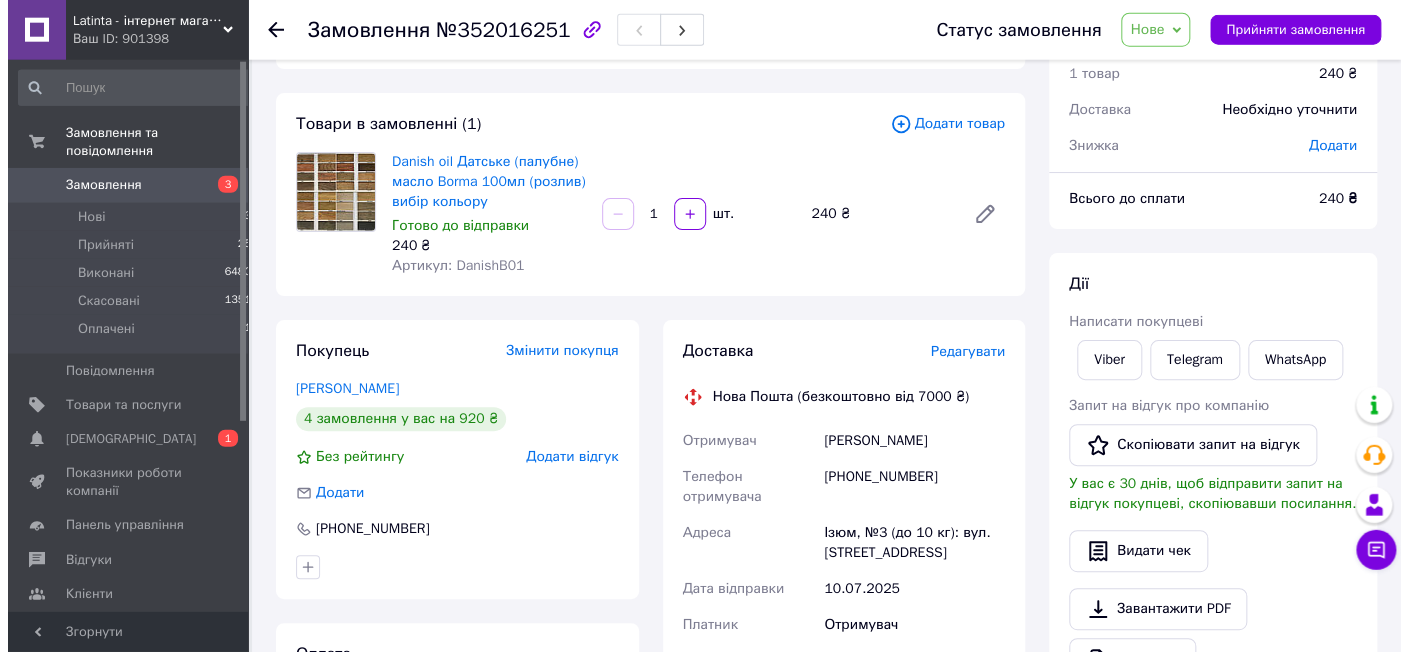scroll, scrollTop: 0, scrollLeft: 0, axis: both 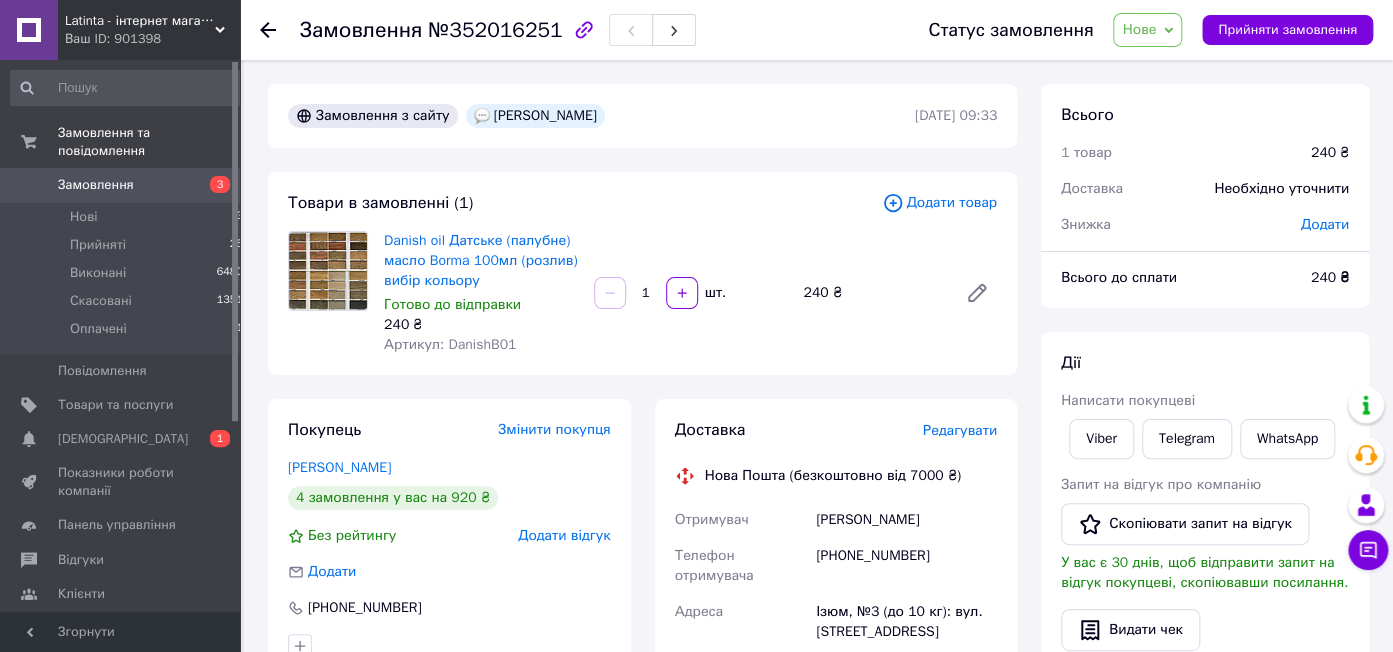 click at bounding box center [610, 293] 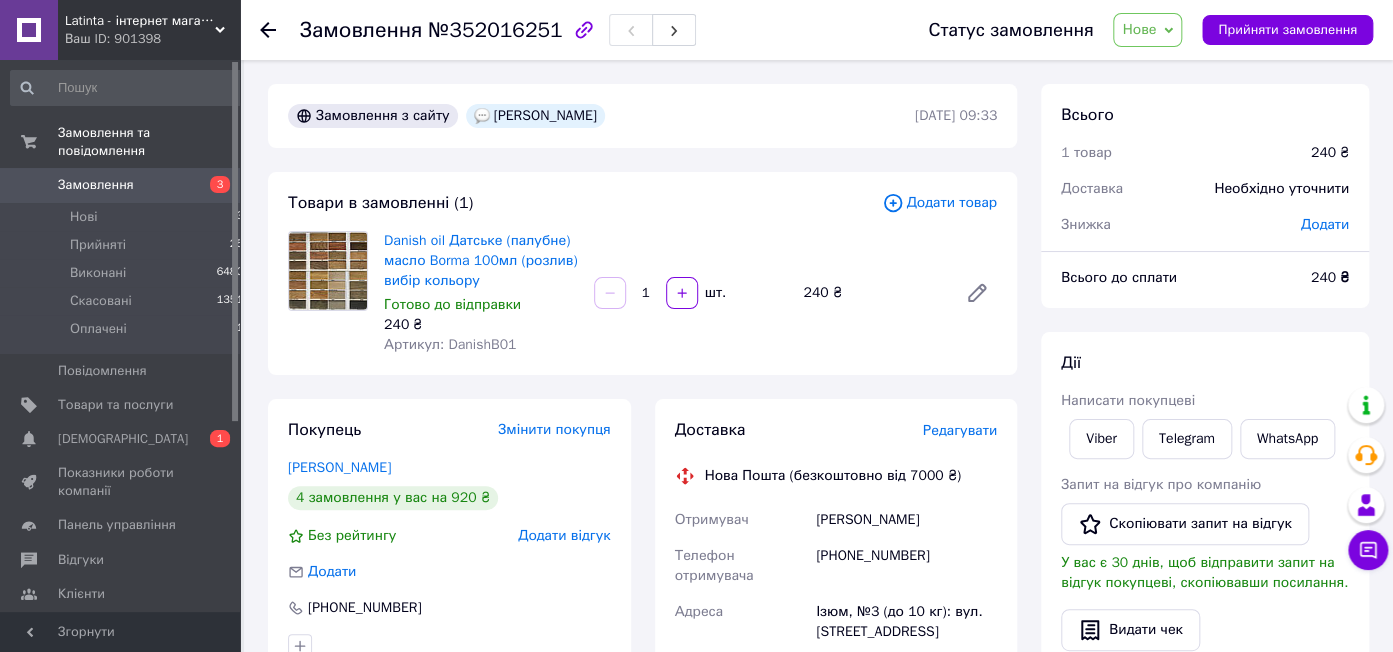 click on "Редагувати" at bounding box center [960, 430] 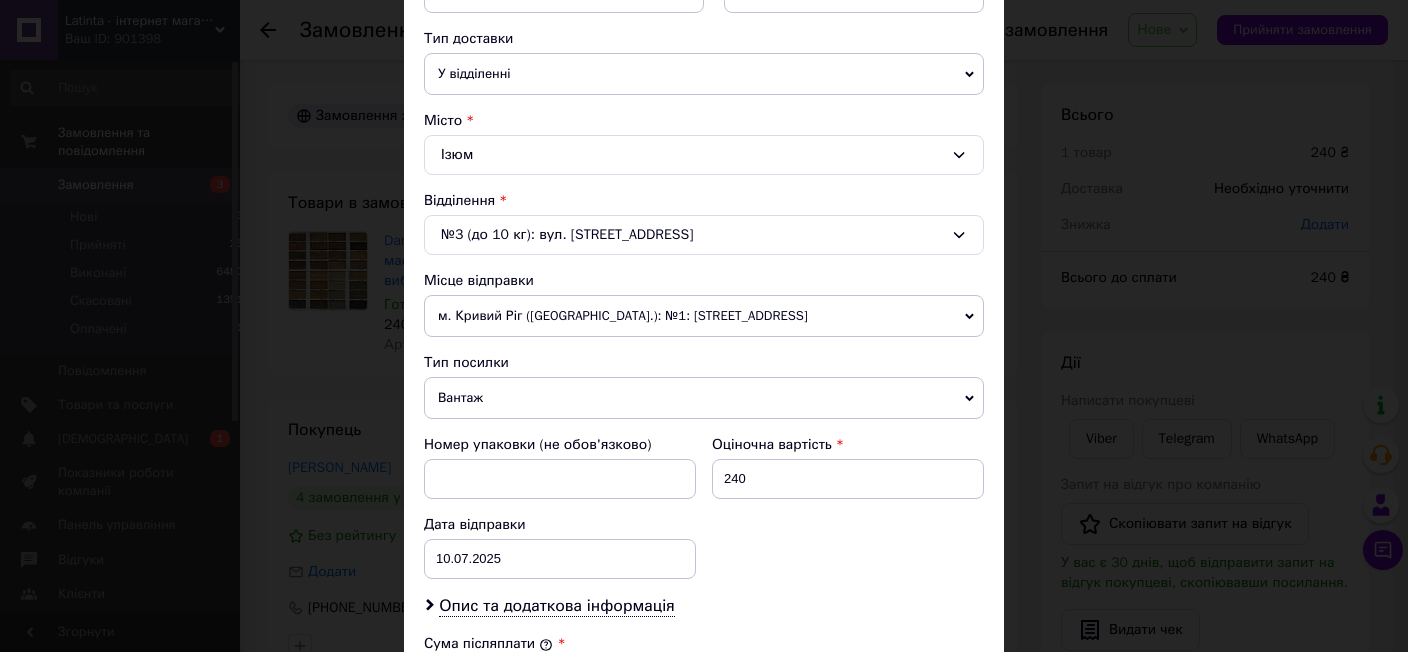 scroll, scrollTop: 462, scrollLeft: 0, axis: vertical 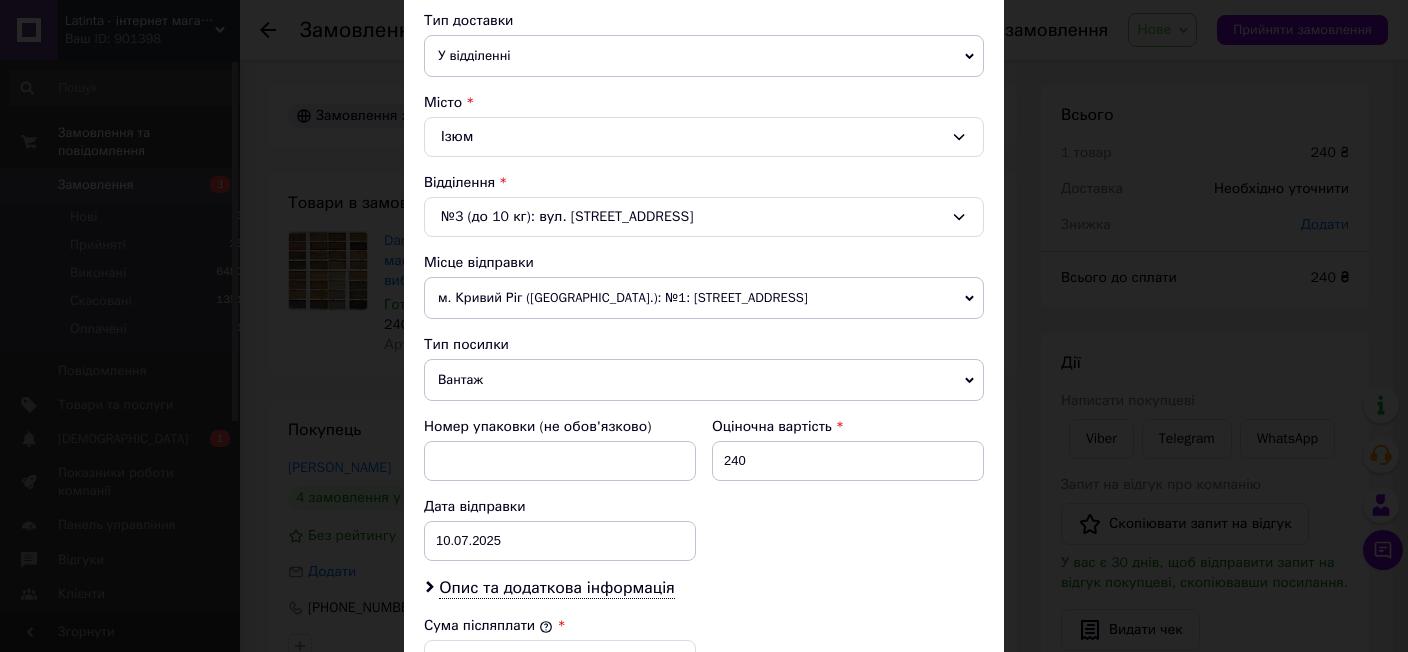 click on "м. Кривий Ріг ([GEOGRAPHIC_DATA].): №1: [STREET_ADDRESS]" at bounding box center (704, 298) 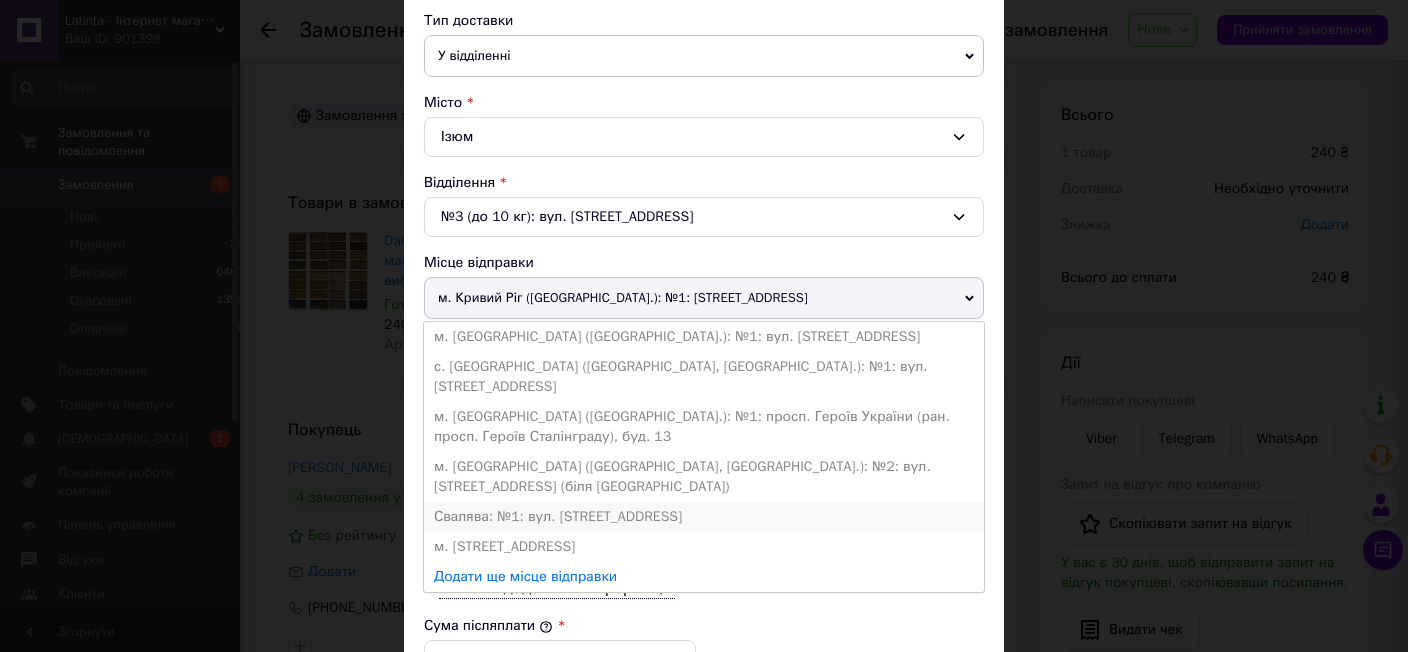 click on "Свалява: №1: вул. [STREET_ADDRESS]" at bounding box center (704, 517) 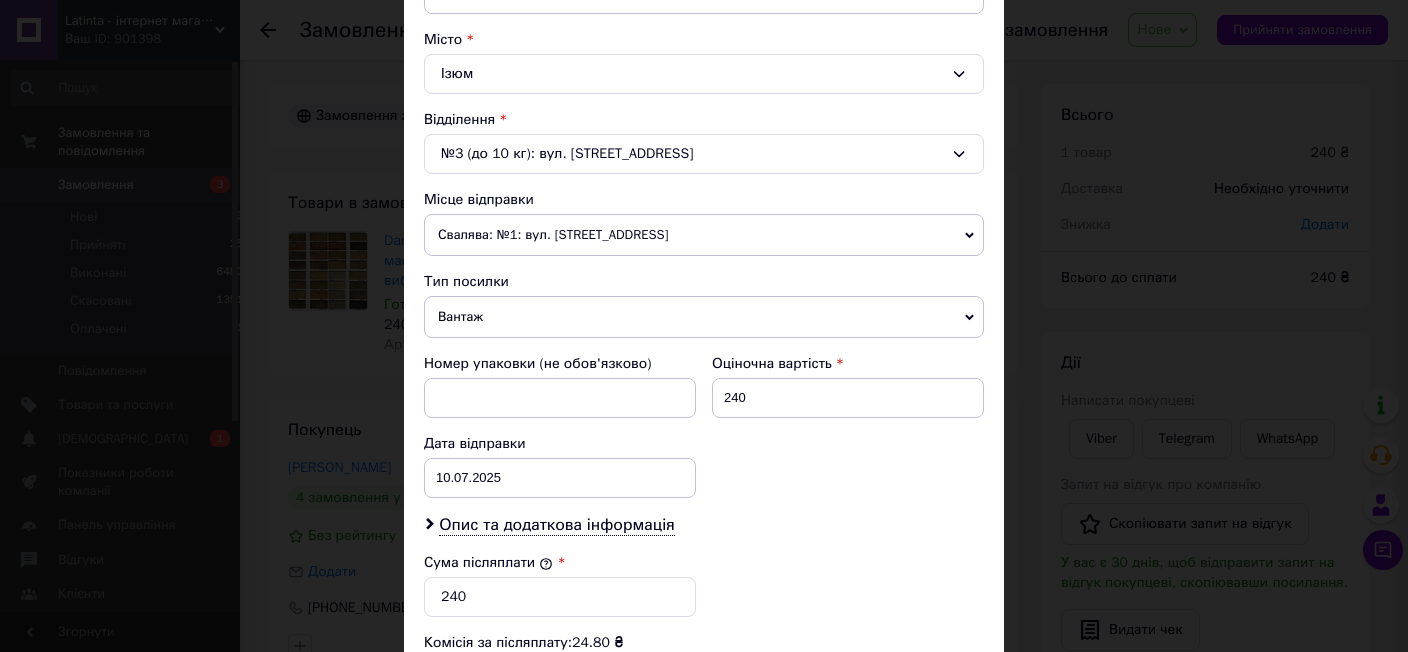 scroll, scrollTop: 527, scrollLeft: 0, axis: vertical 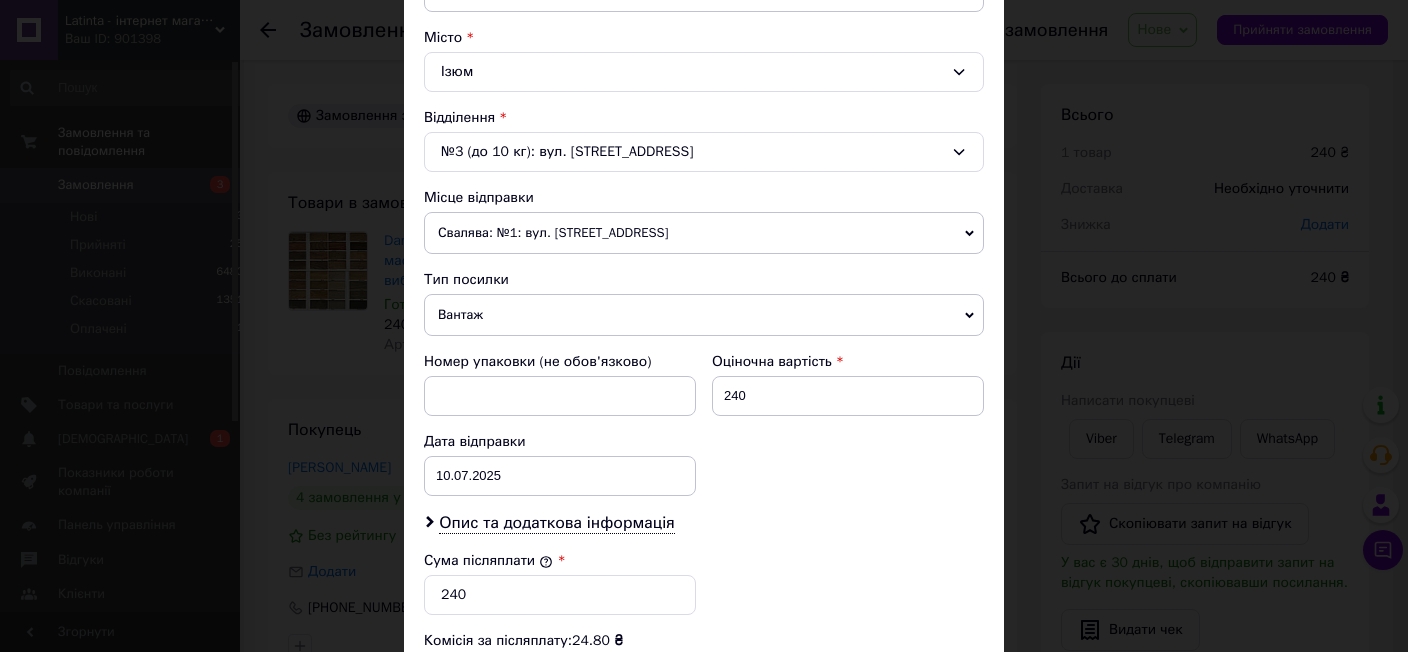 click on "Свалява: №1: вул. [STREET_ADDRESS]" at bounding box center (704, 233) 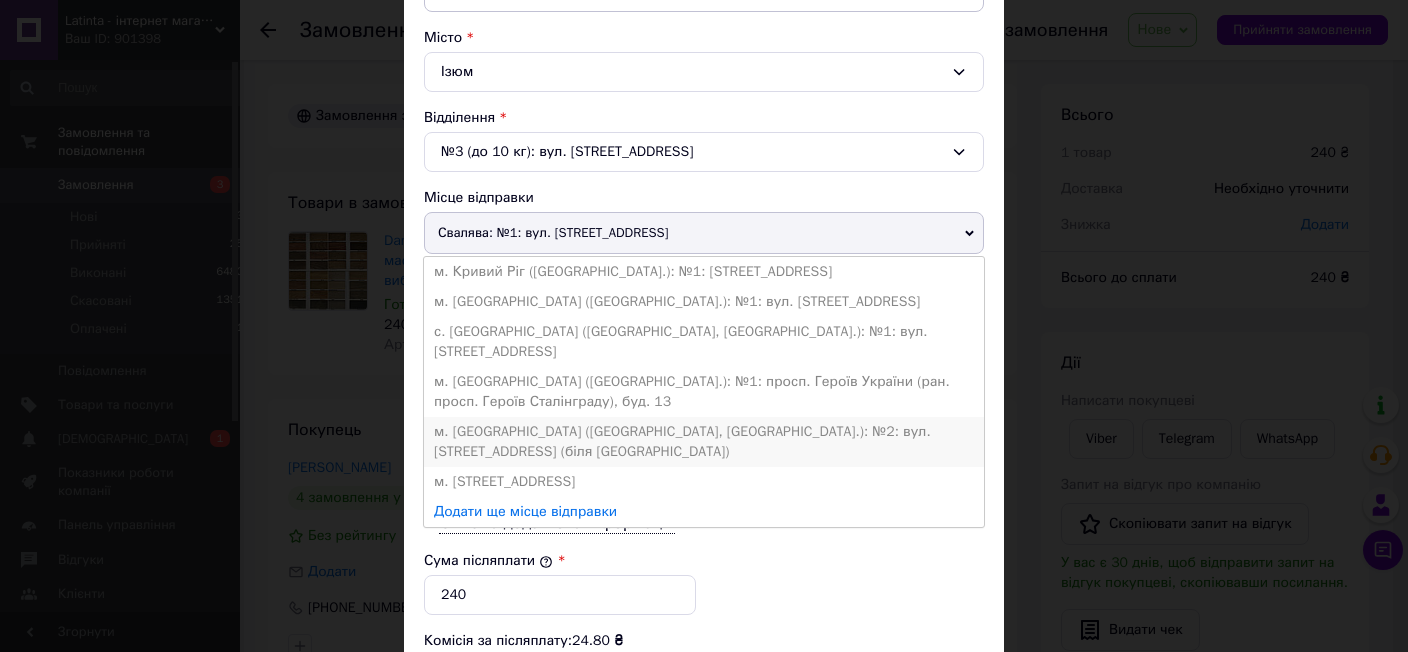click on "м. [GEOGRAPHIC_DATA] ([GEOGRAPHIC_DATA], [GEOGRAPHIC_DATA].): №2: вул. [STREET_ADDRESS] (біля [GEOGRAPHIC_DATA])" at bounding box center (704, 442) 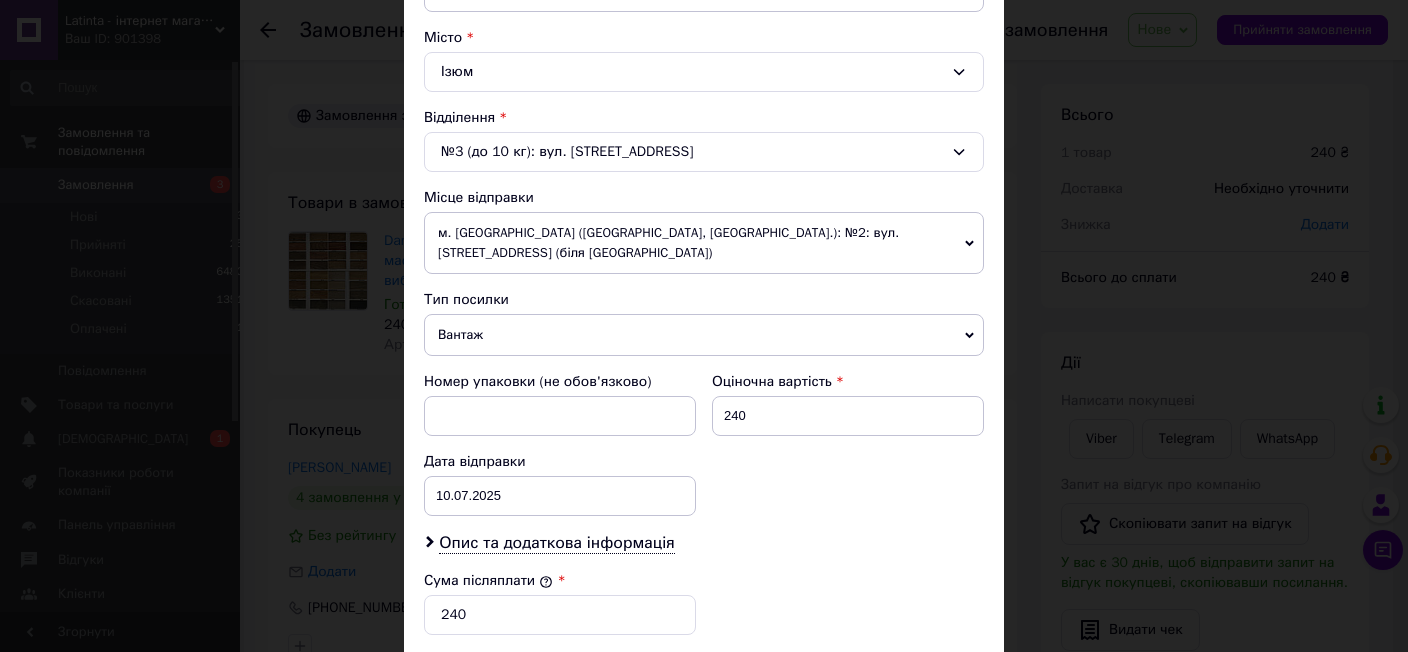 click on "м. [GEOGRAPHIC_DATA] ([GEOGRAPHIC_DATA], [GEOGRAPHIC_DATA].): №2: вул. [STREET_ADDRESS] (біля [GEOGRAPHIC_DATA])" at bounding box center (704, 243) 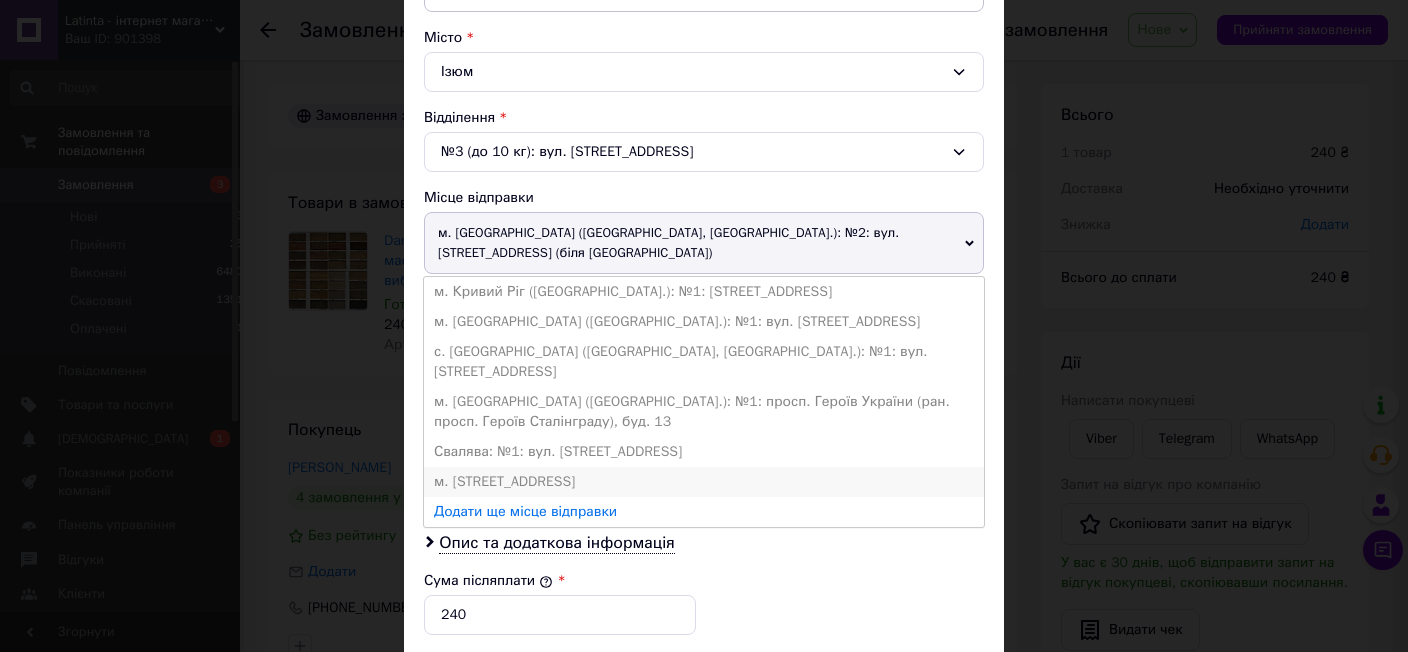 click on "м. [STREET_ADDRESS]" at bounding box center (704, 482) 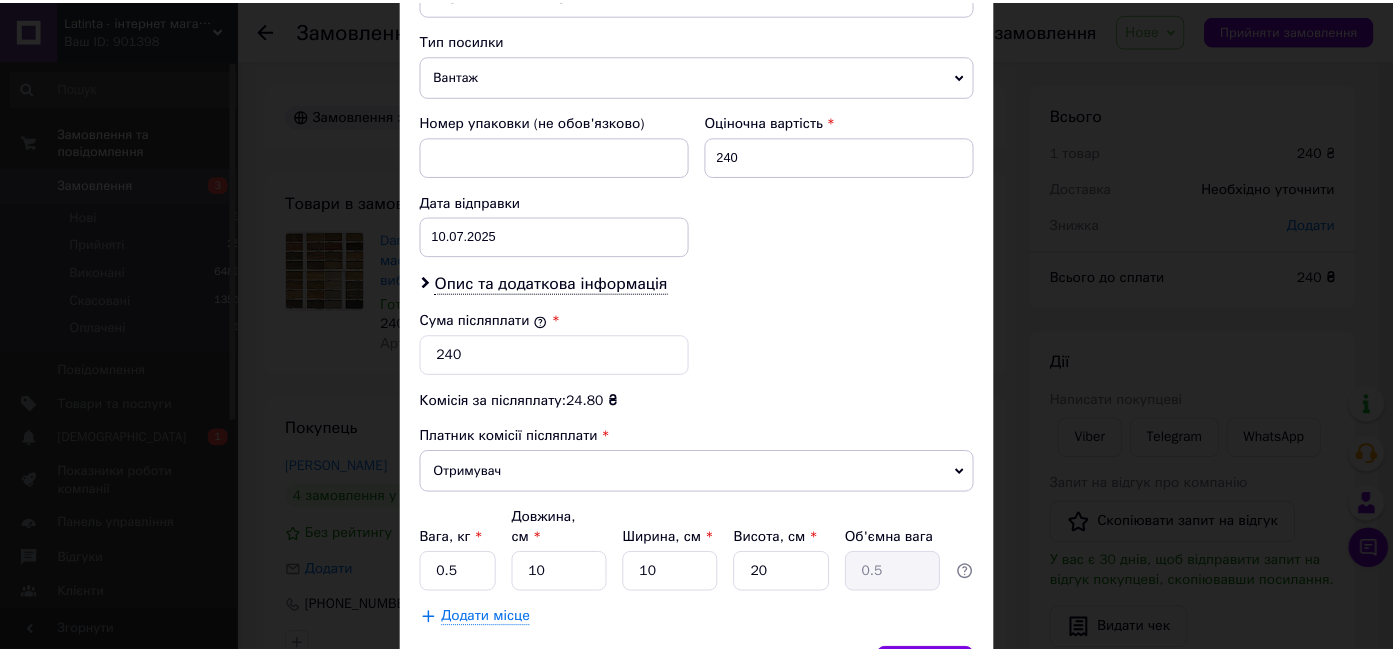 scroll, scrollTop: 865, scrollLeft: 0, axis: vertical 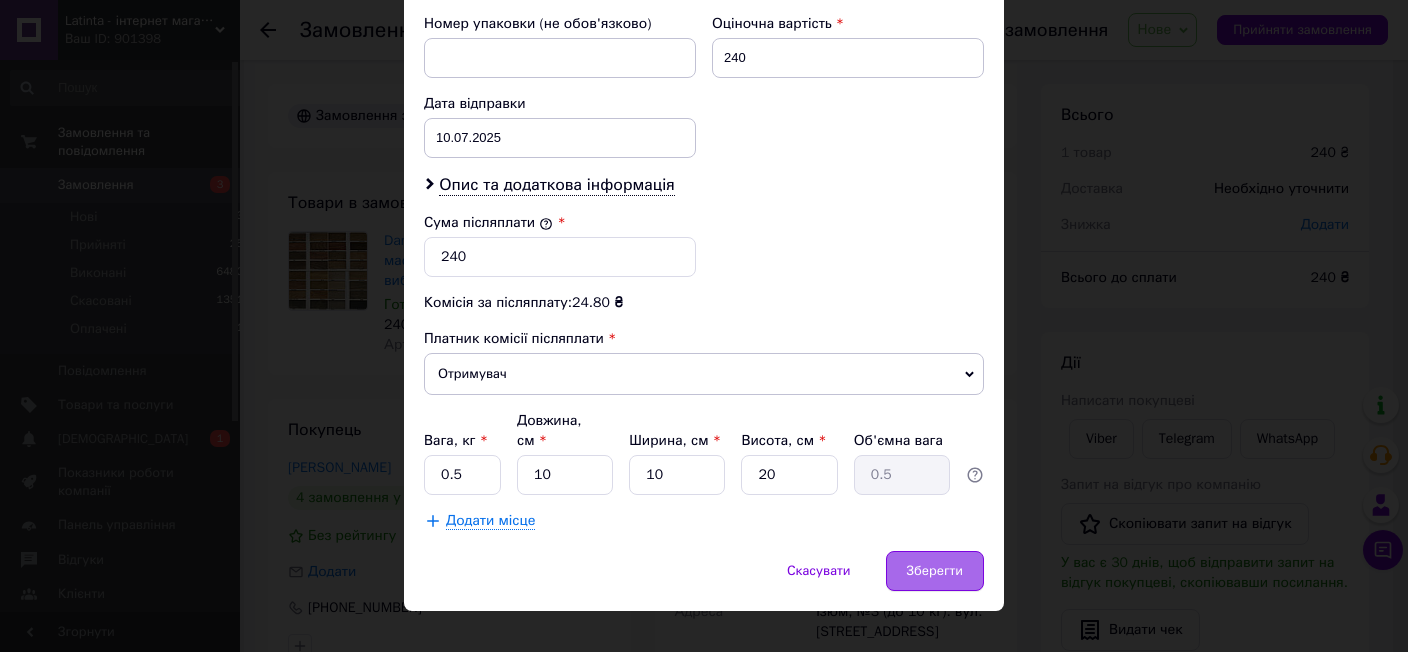 click on "Зберегти" at bounding box center [935, 571] 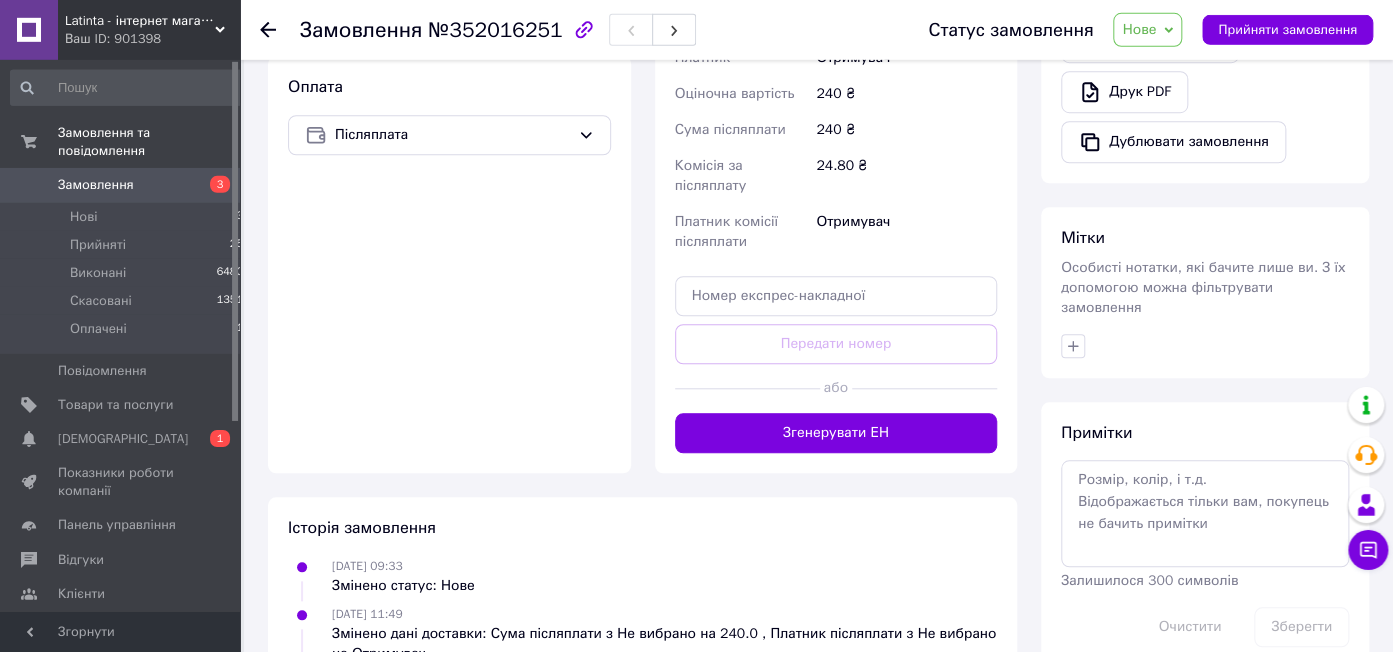 scroll, scrollTop: 649, scrollLeft: 0, axis: vertical 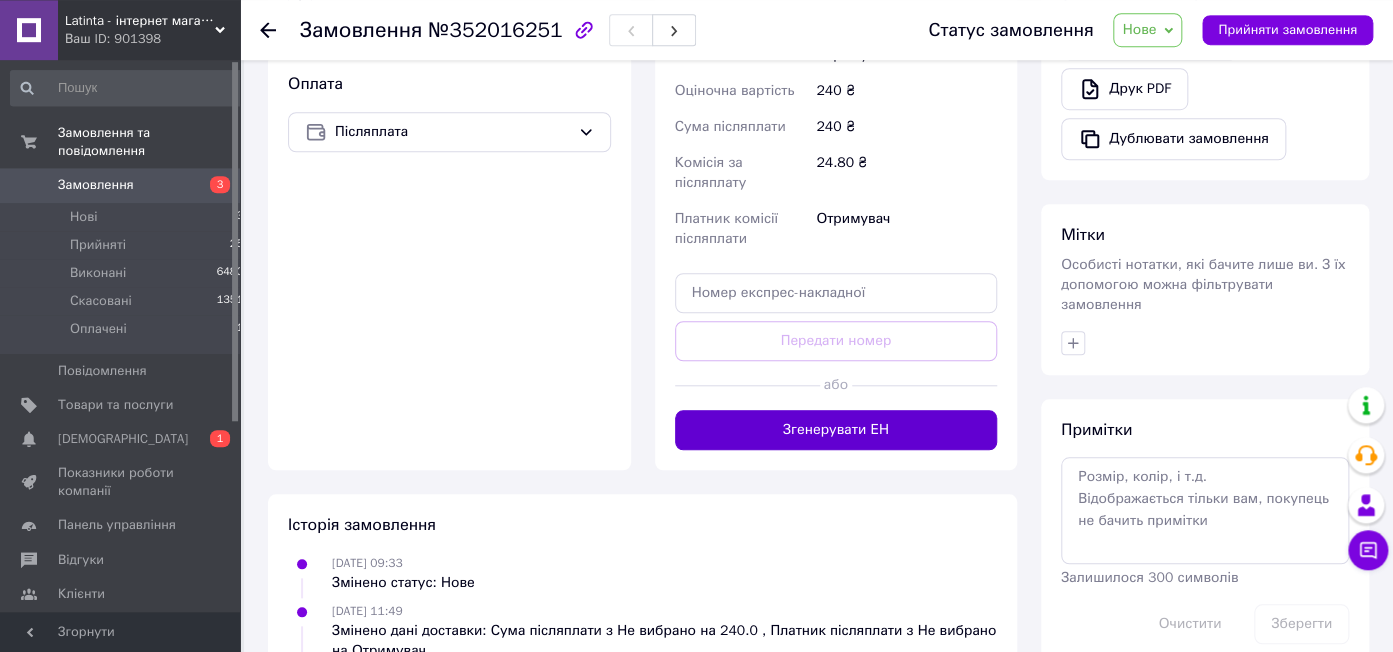 click on "Згенерувати ЕН" at bounding box center [836, 430] 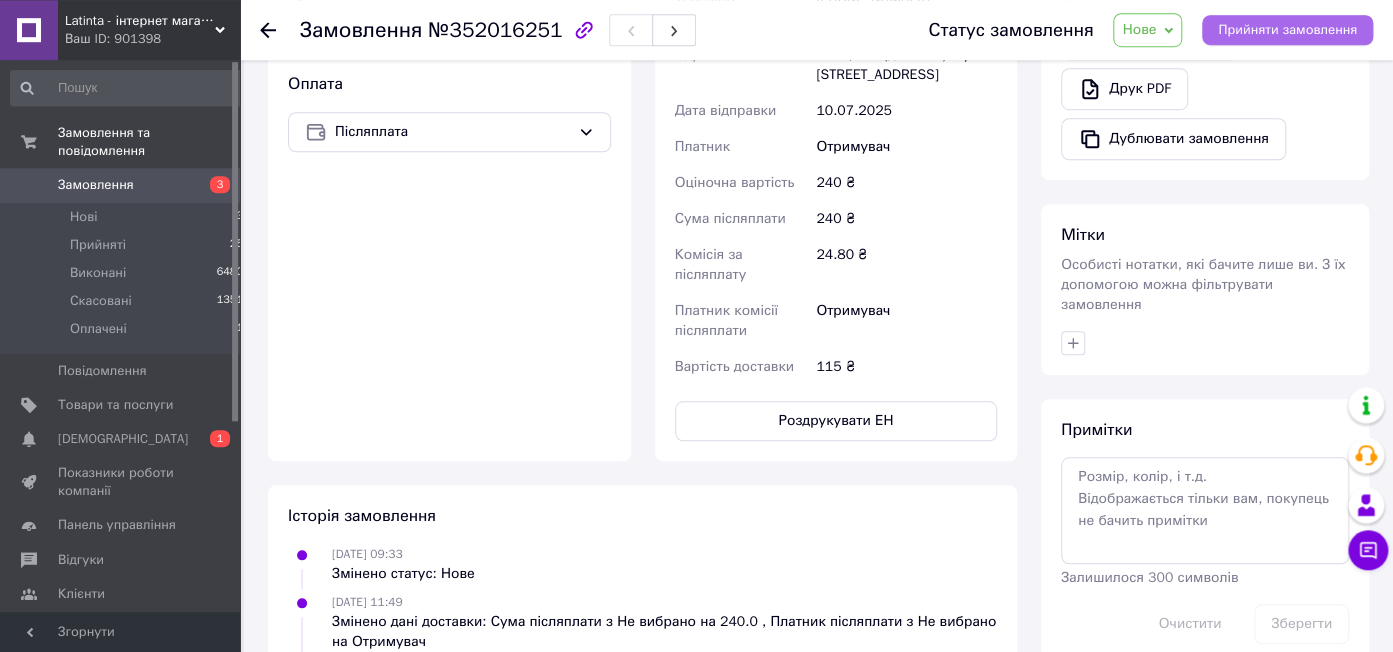 click on "Прийняти замовлення" at bounding box center [1287, 30] 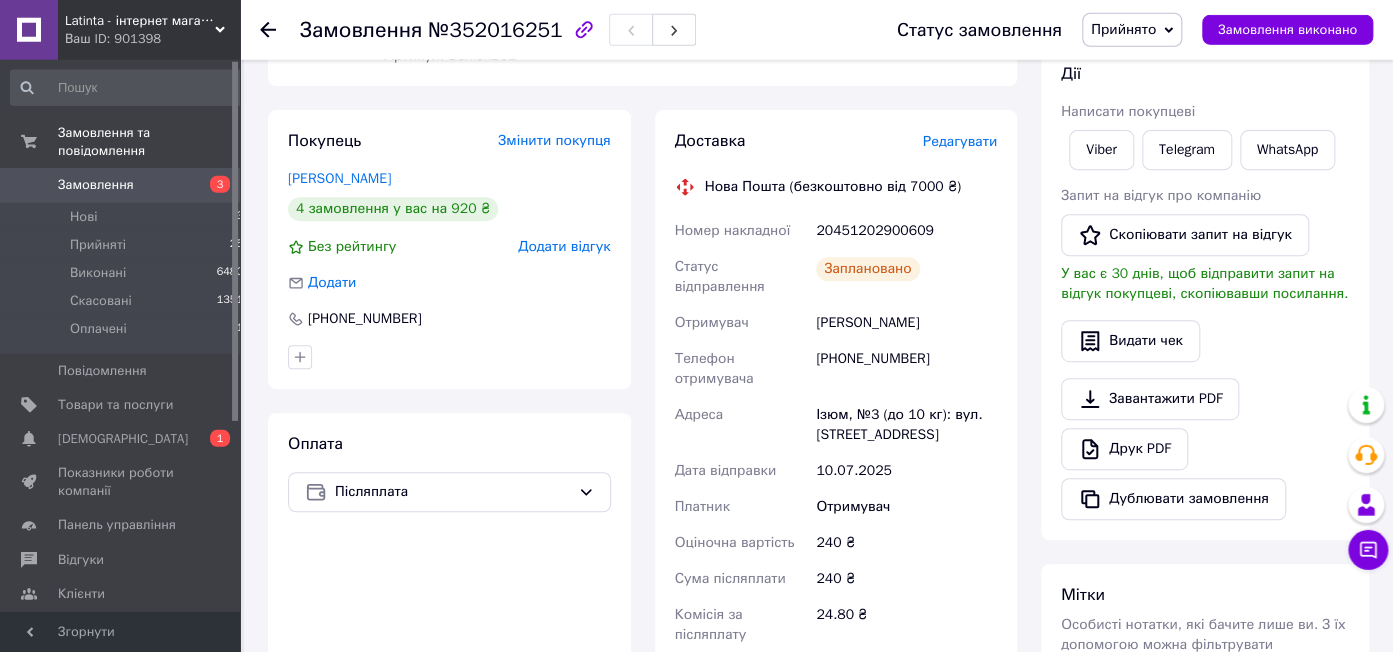 scroll, scrollTop: 288, scrollLeft: 0, axis: vertical 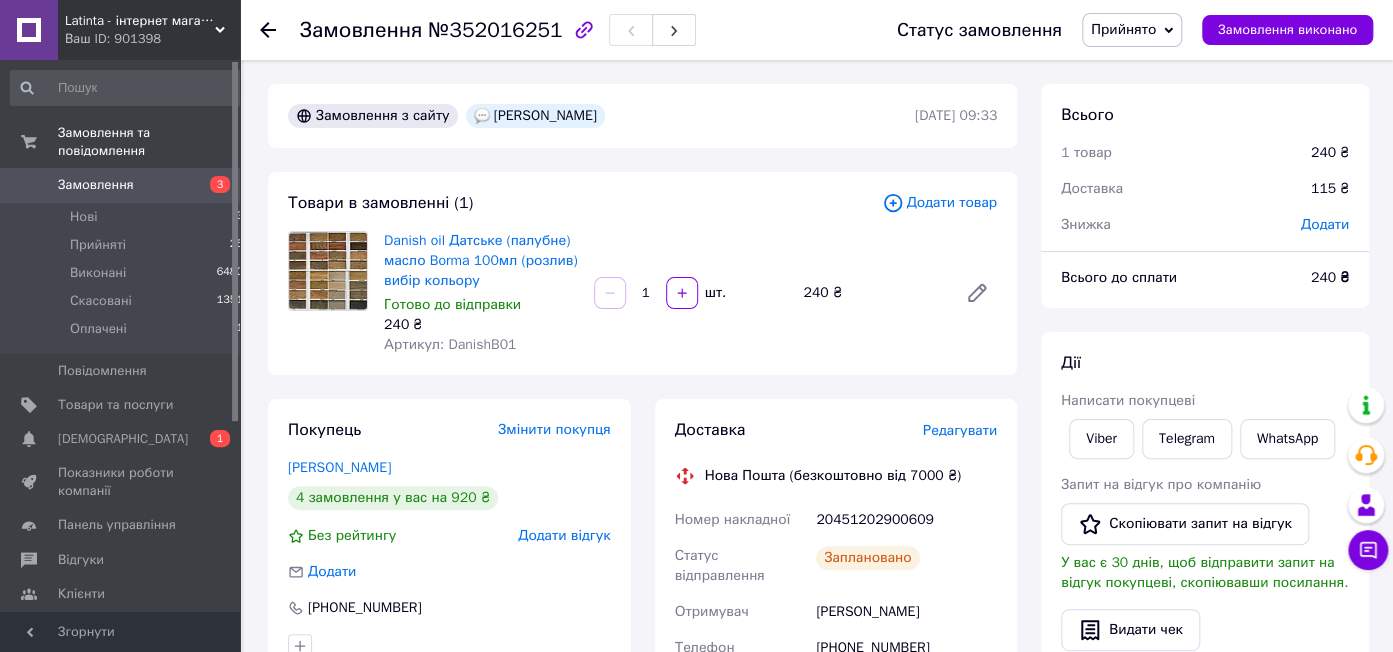 click on "Замовлення" at bounding box center [121, 185] 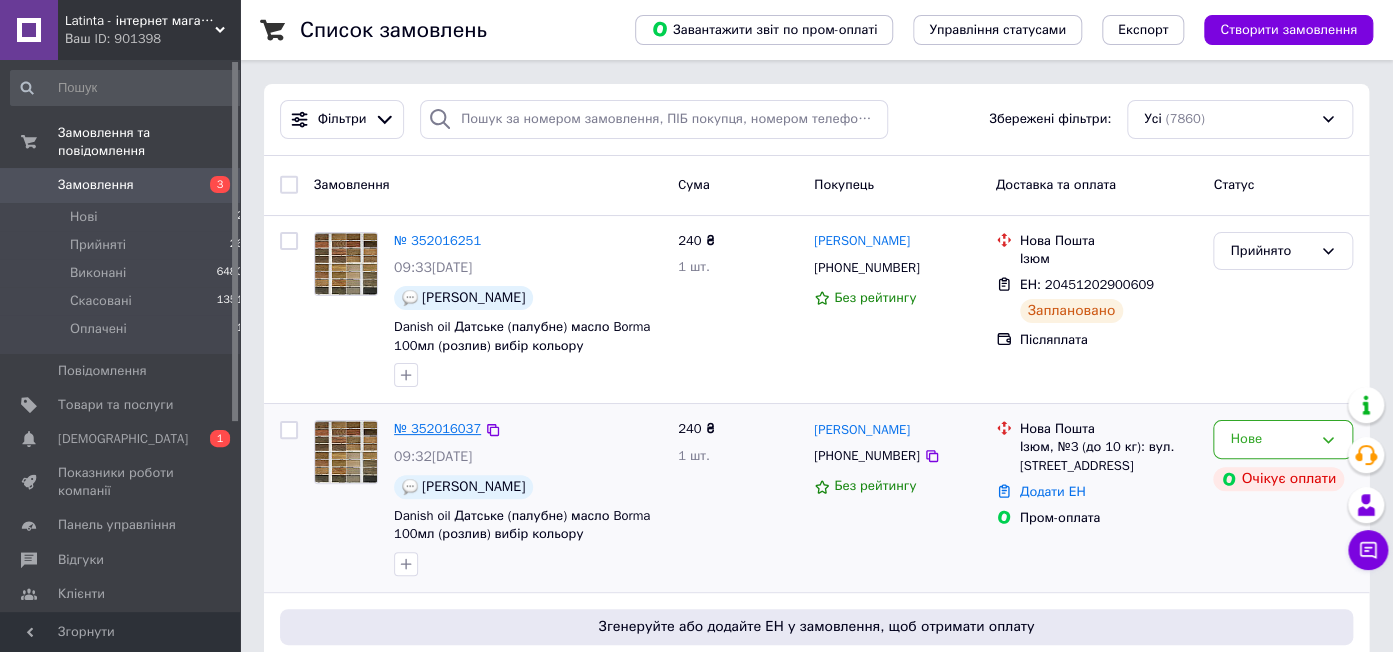 click on "№ 352016037" at bounding box center (437, 428) 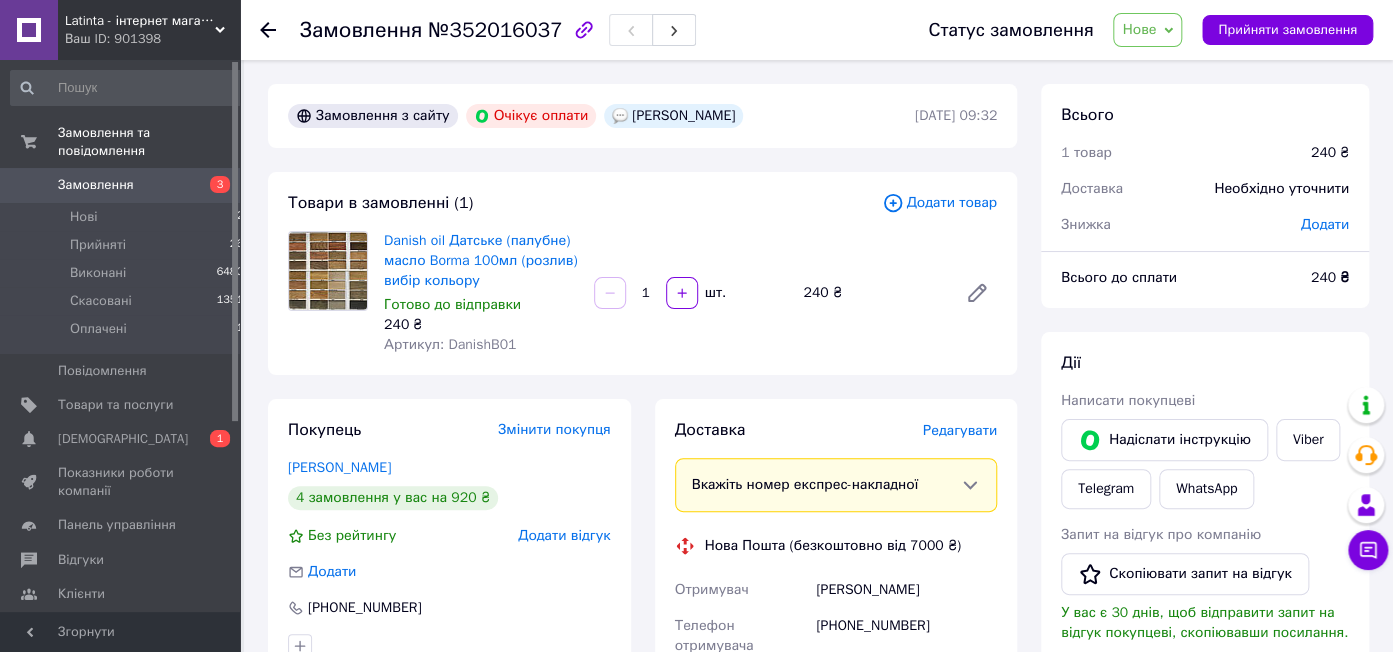 click 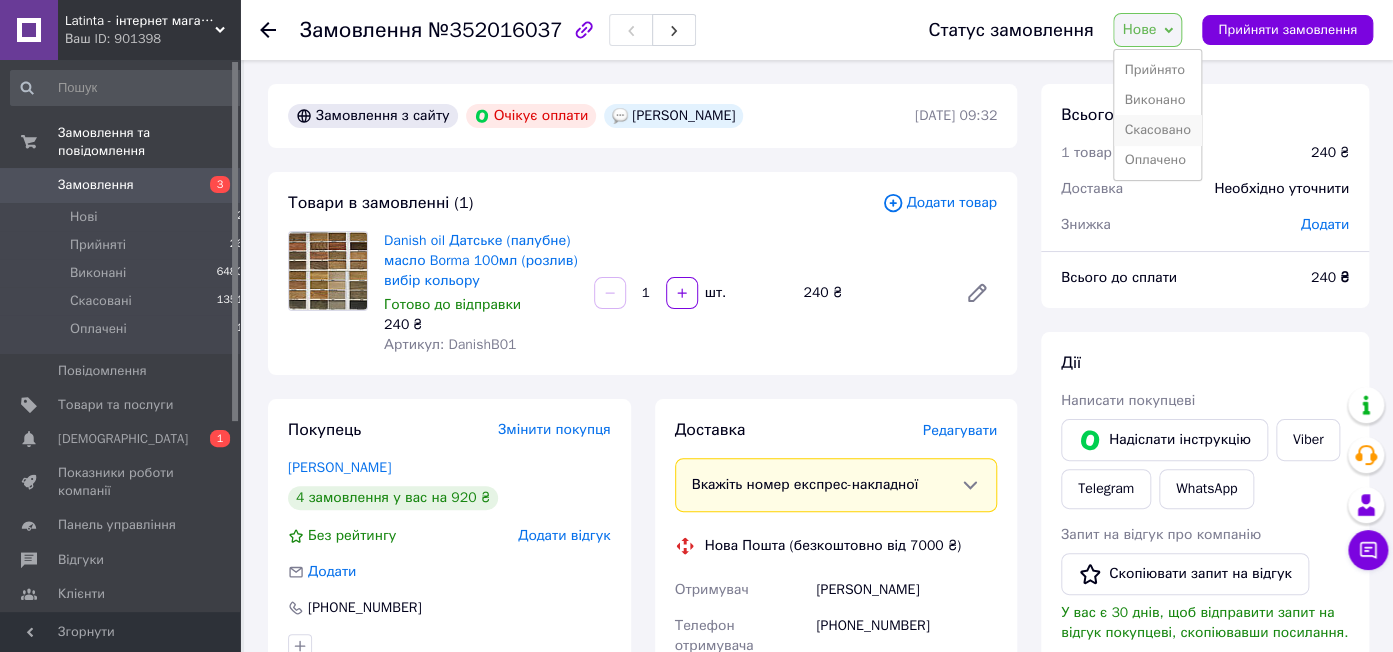click on "Скасовано" at bounding box center [1157, 130] 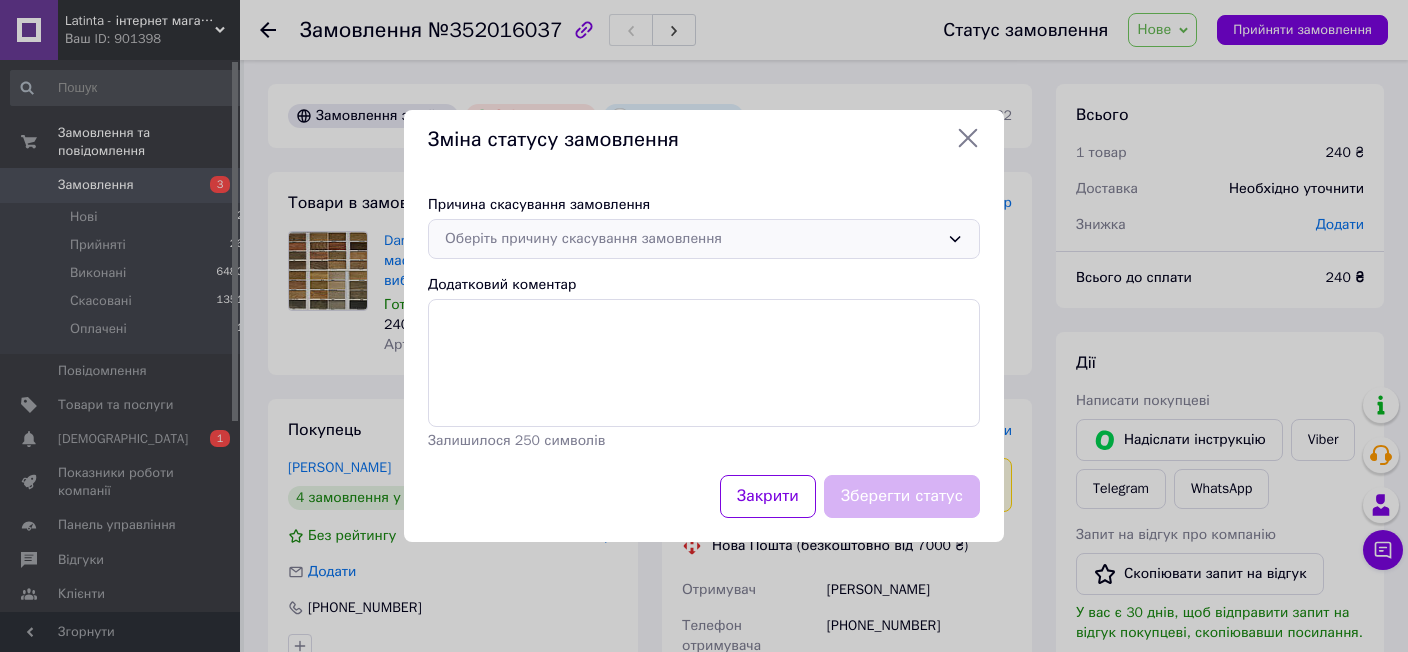 click on "Оберіть причину скасування замовлення" at bounding box center [692, 239] 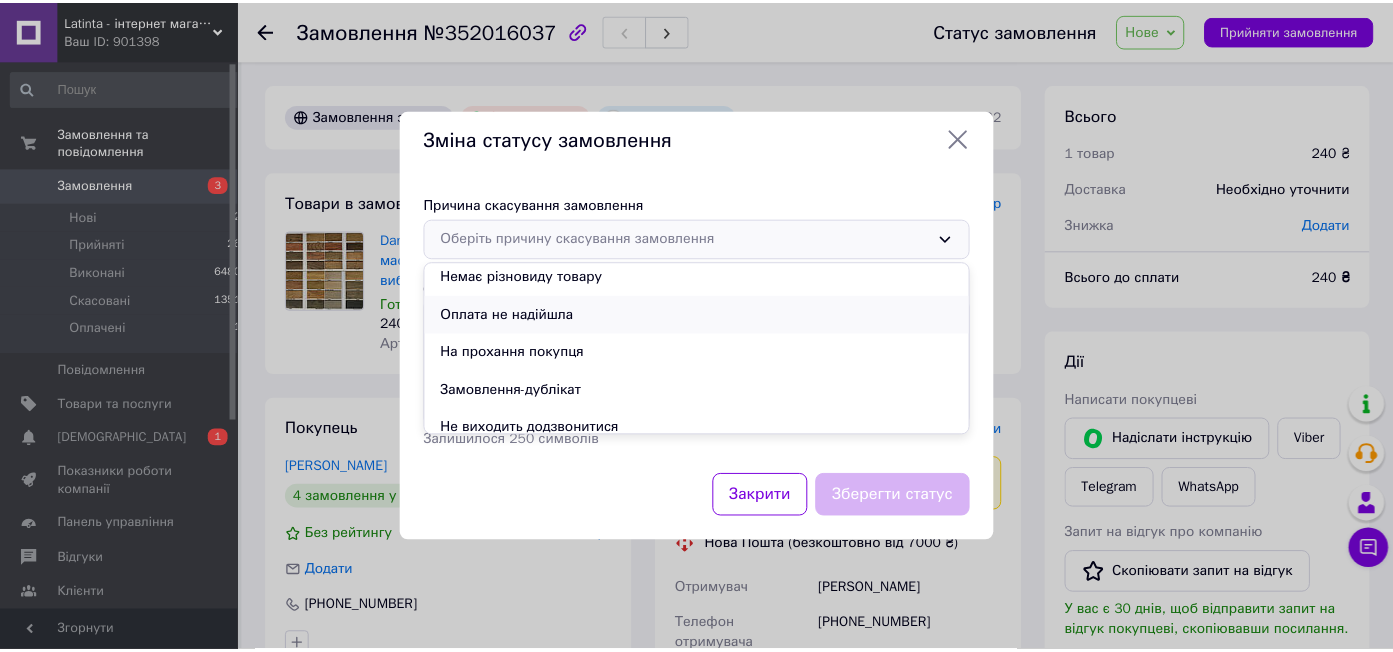 scroll, scrollTop: 47, scrollLeft: 0, axis: vertical 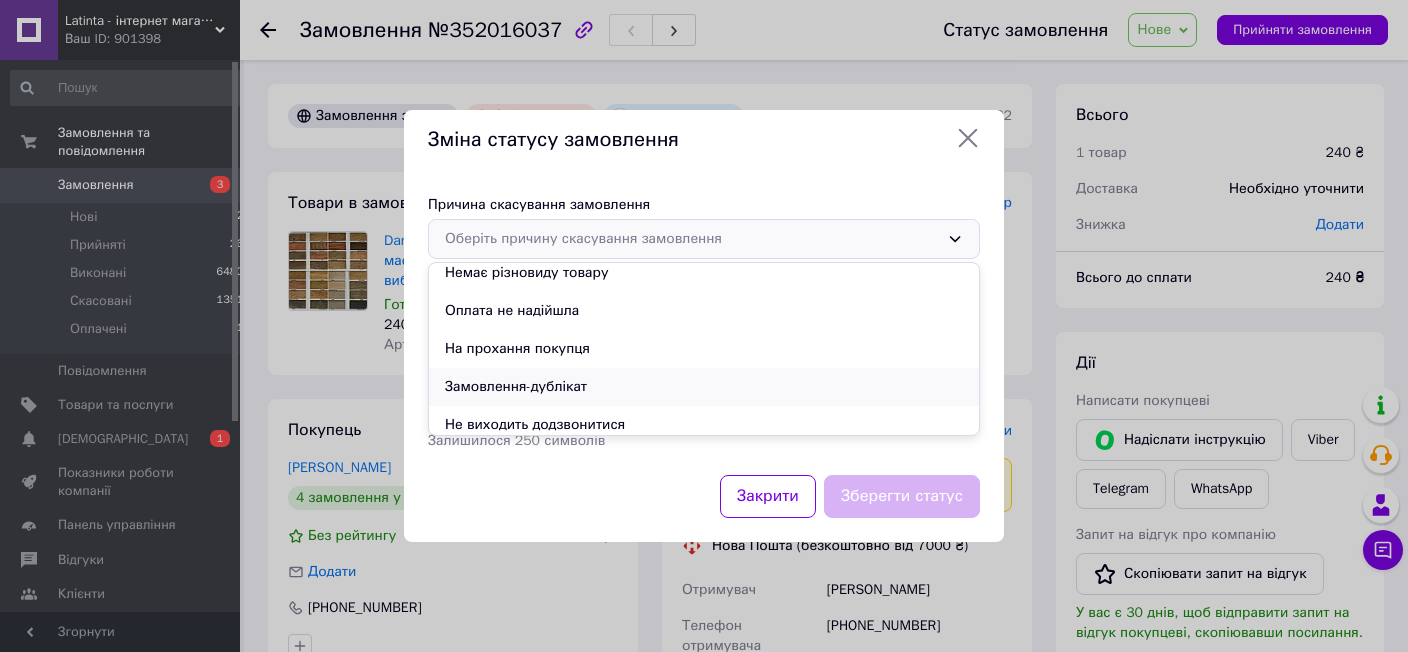 click on "Замовлення-дублікат" at bounding box center [704, 387] 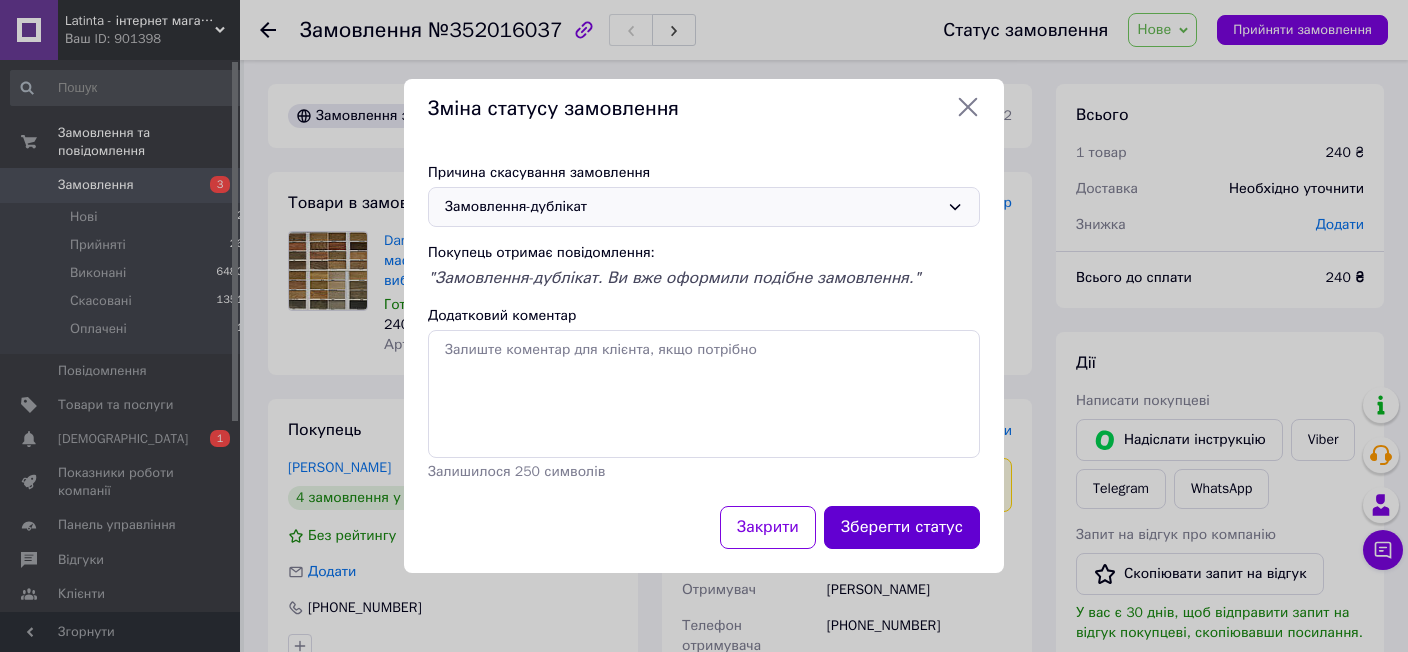 click on "Зберегти статус" at bounding box center (902, 527) 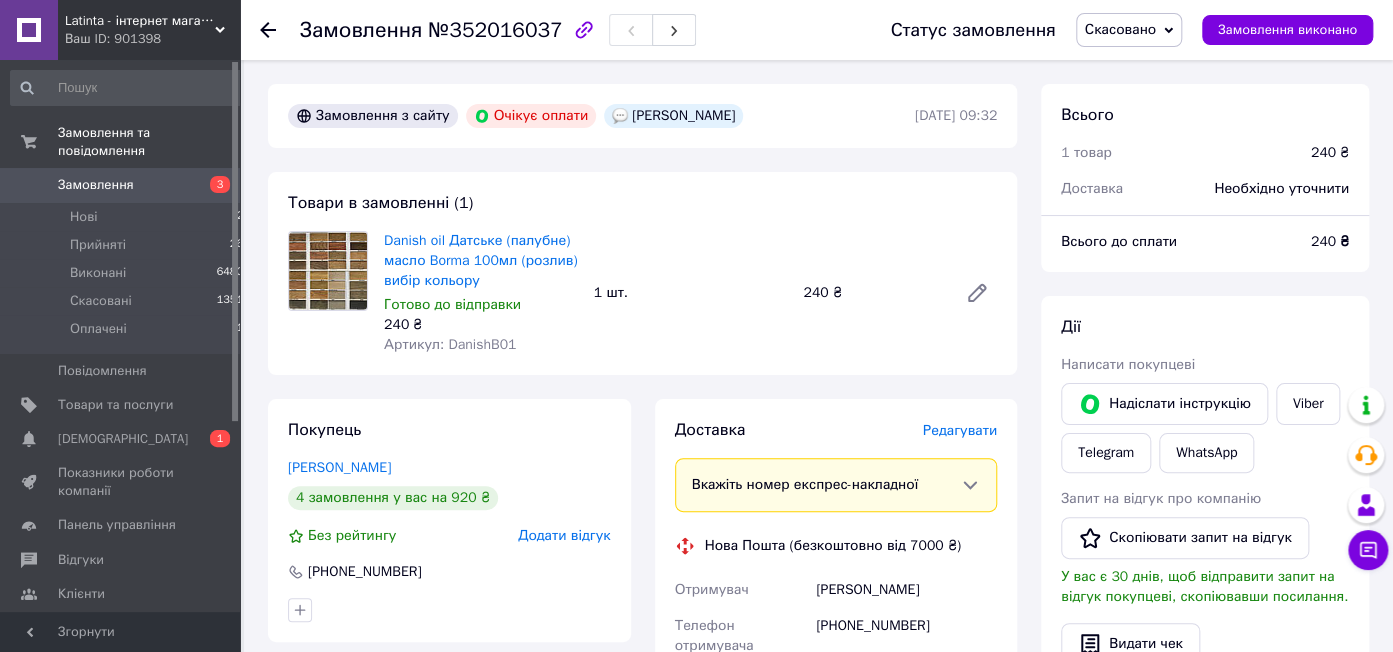 click at bounding box center (29, 185) 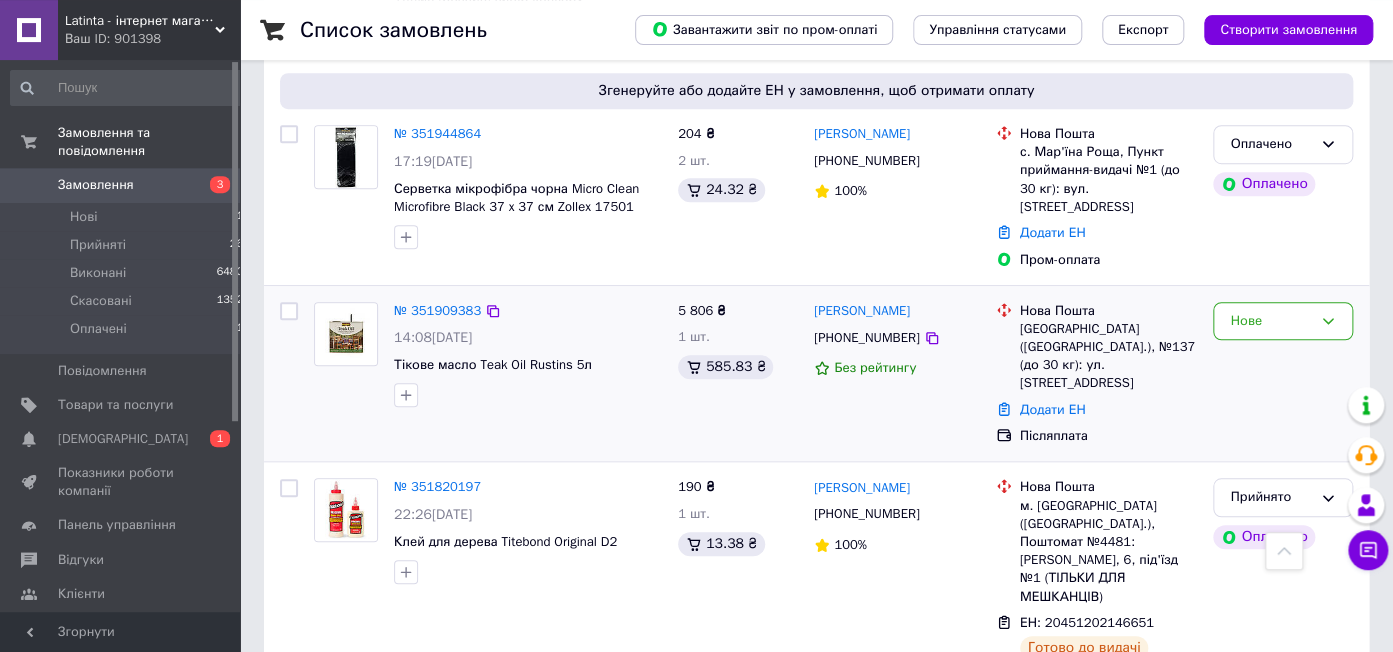 scroll, scrollTop: 540, scrollLeft: 0, axis: vertical 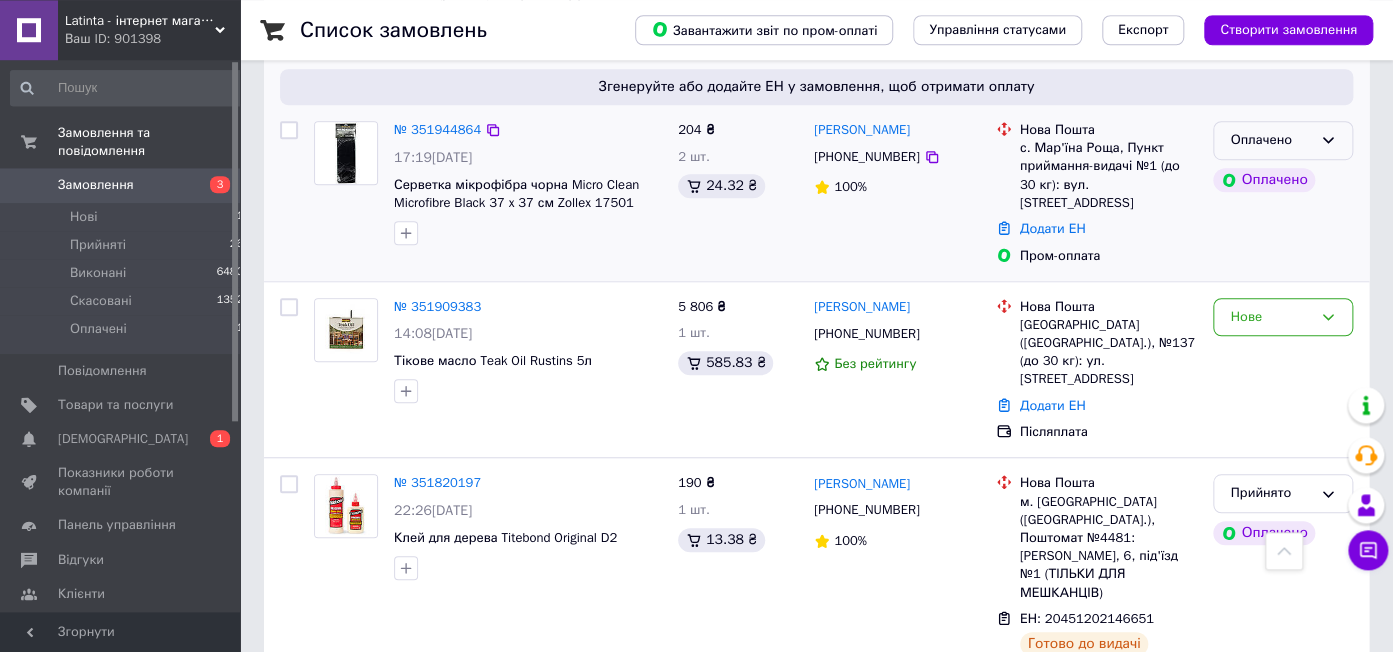 click on "Оплачено" at bounding box center (1271, 140) 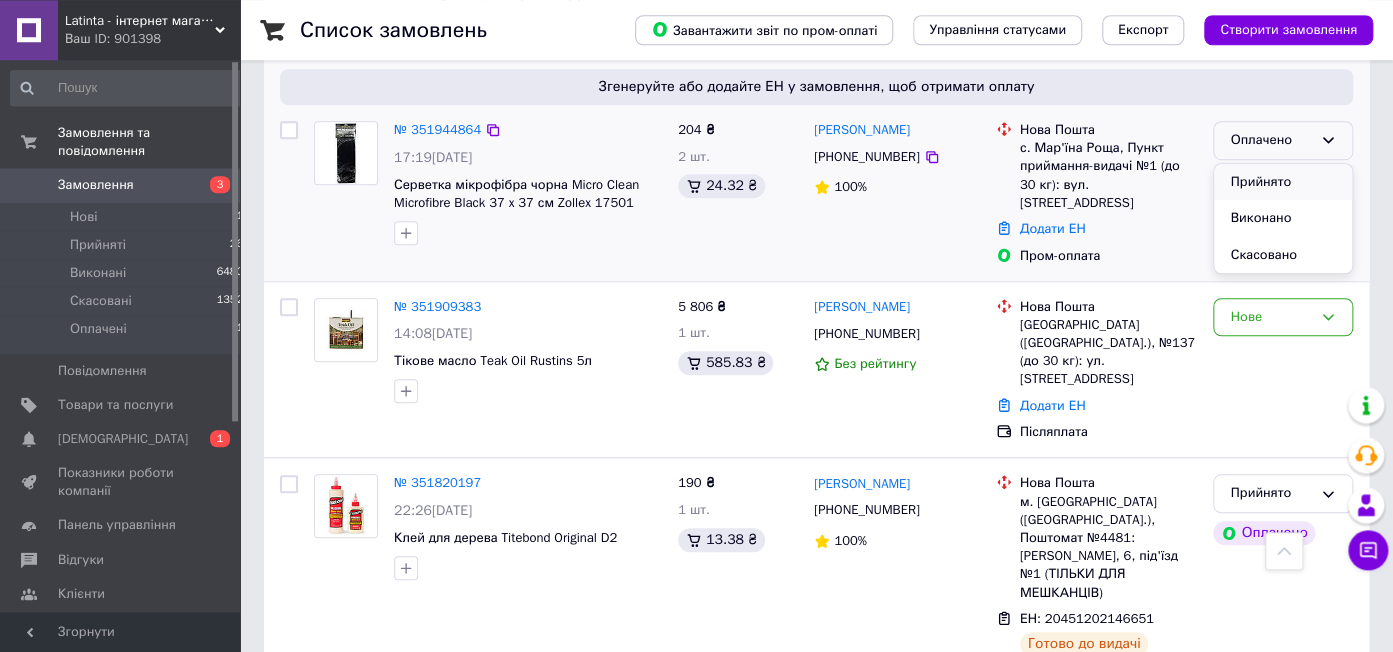 click on "Прийнято" at bounding box center [1283, 182] 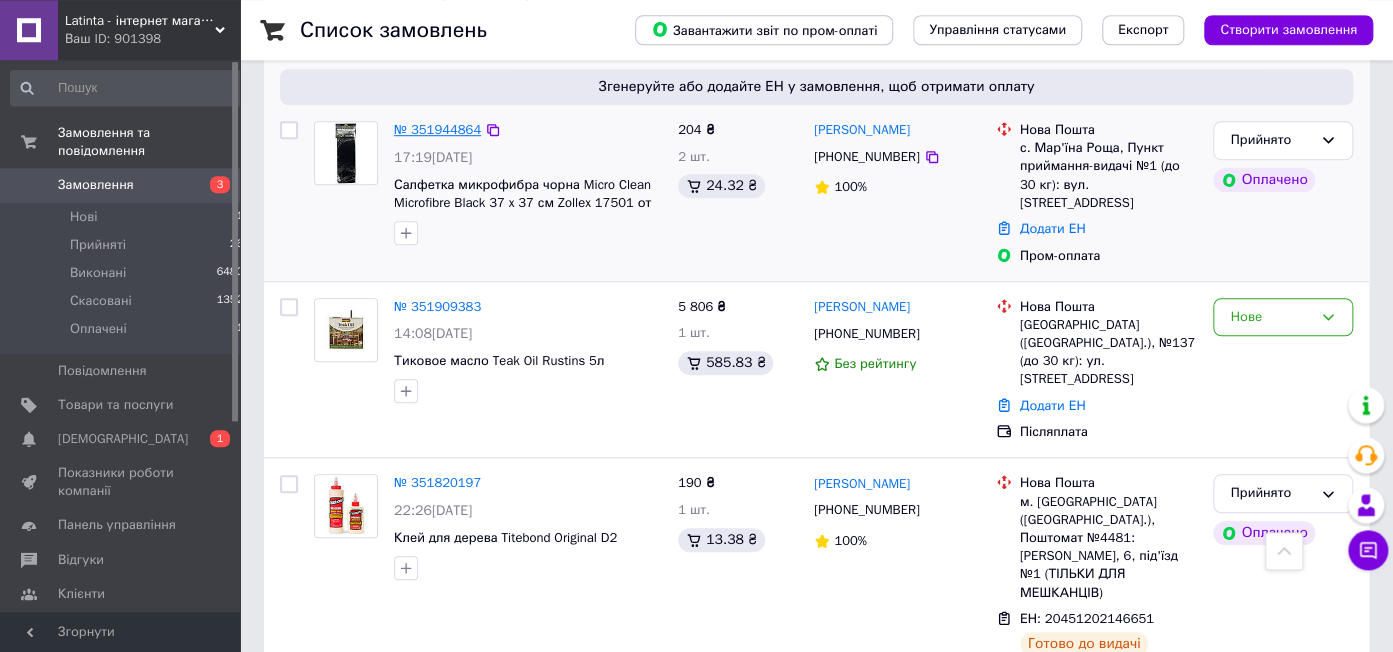 click on "№ 351944864" at bounding box center (437, 129) 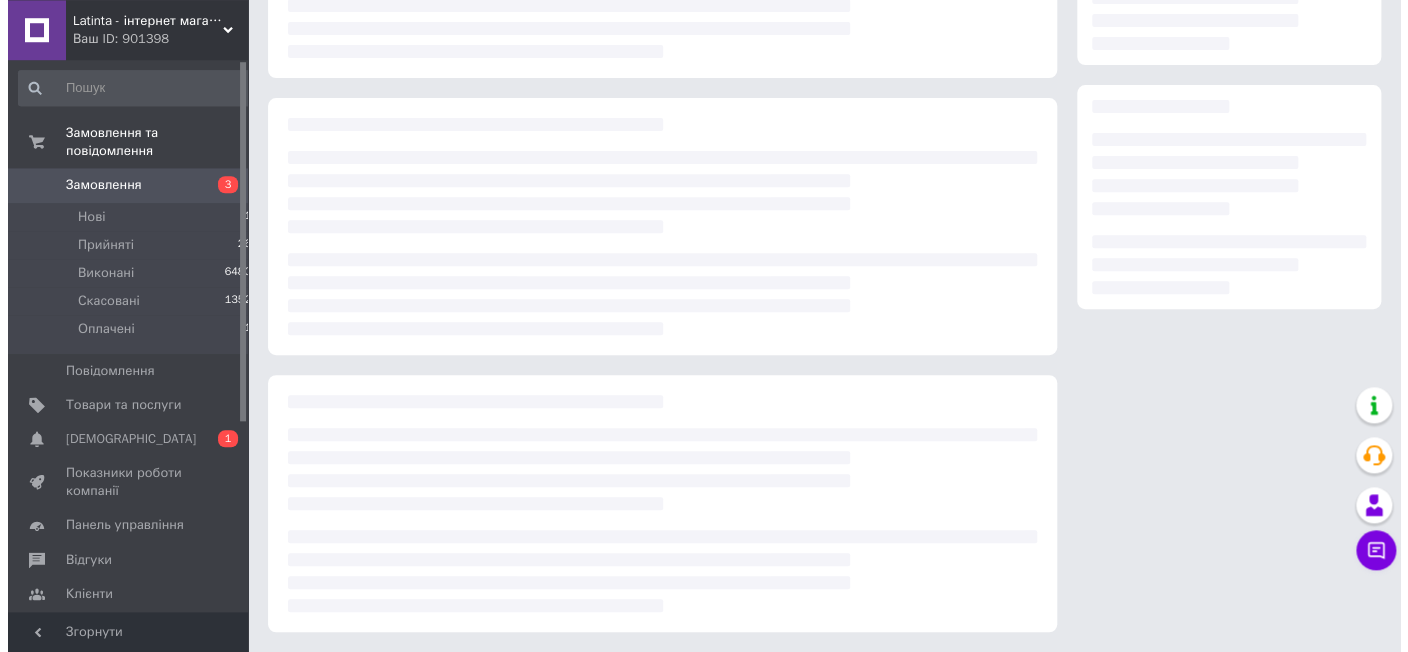 scroll, scrollTop: 261, scrollLeft: 0, axis: vertical 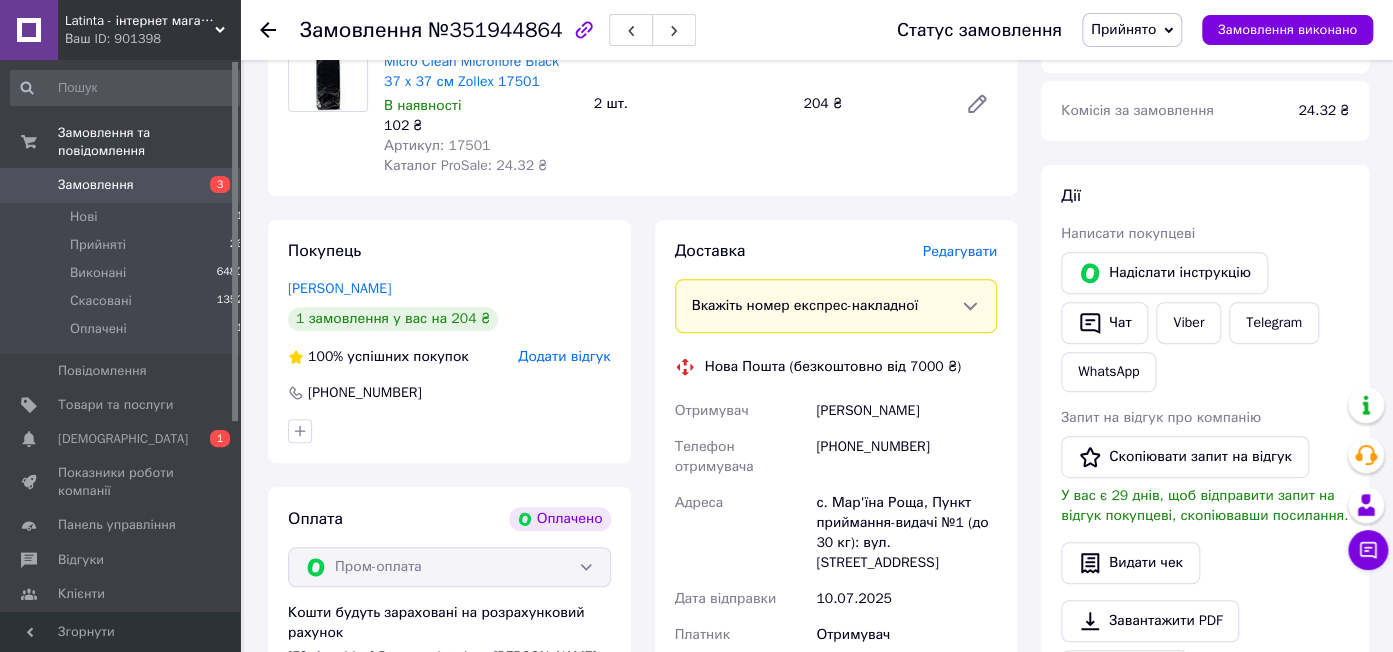 click on "Редагувати" at bounding box center [960, 251] 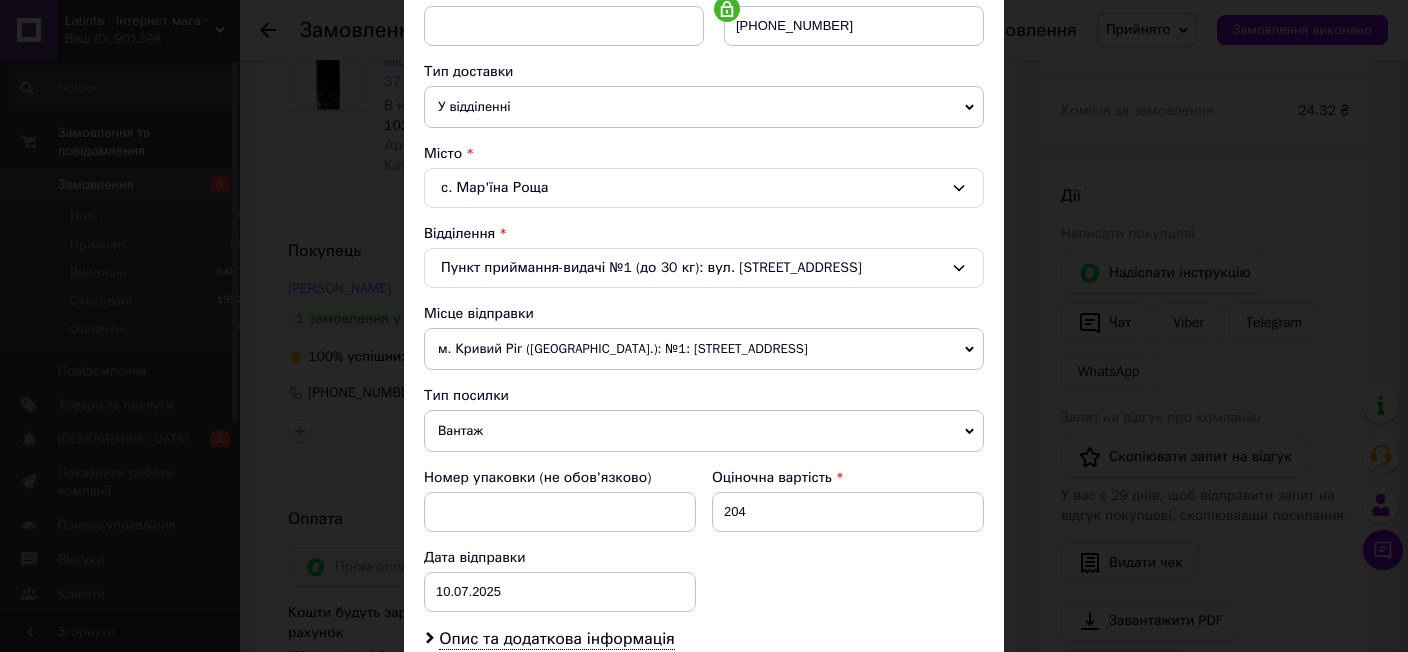 scroll, scrollTop: 414, scrollLeft: 0, axis: vertical 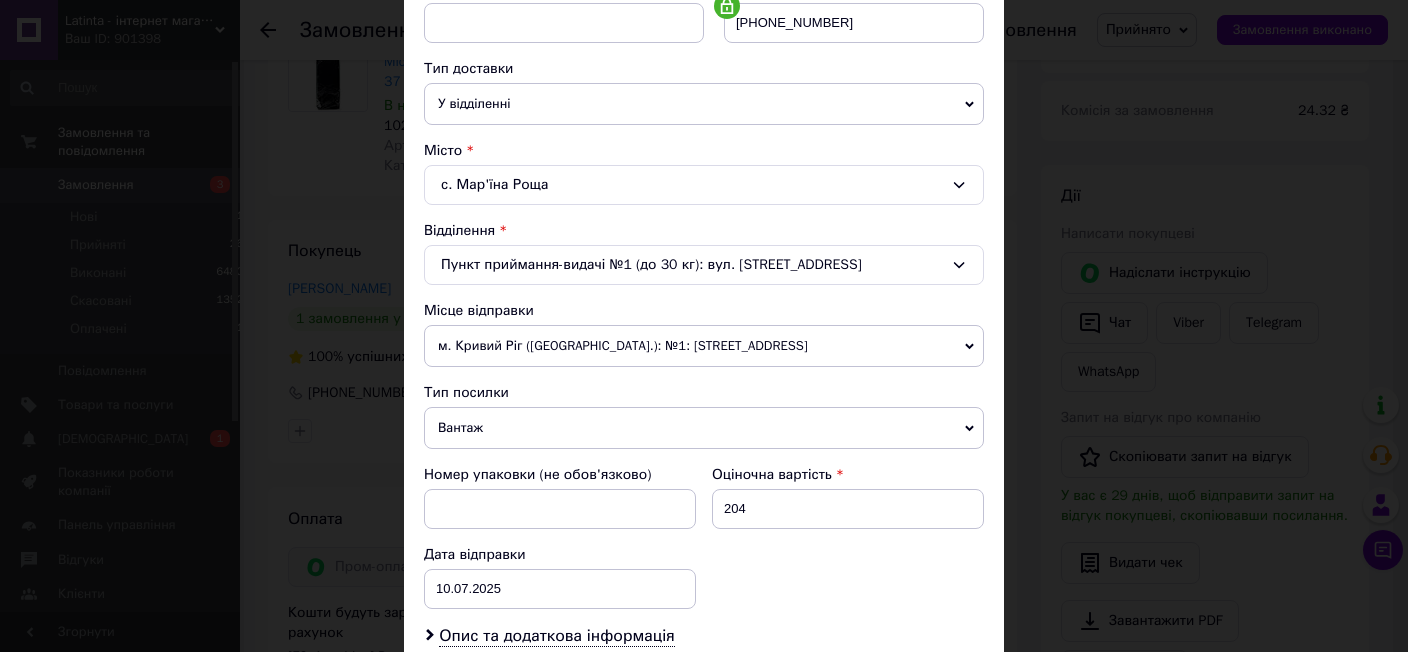 click on "м. Кривий Ріг ([GEOGRAPHIC_DATA].): №1: [STREET_ADDRESS]" at bounding box center [704, 346] 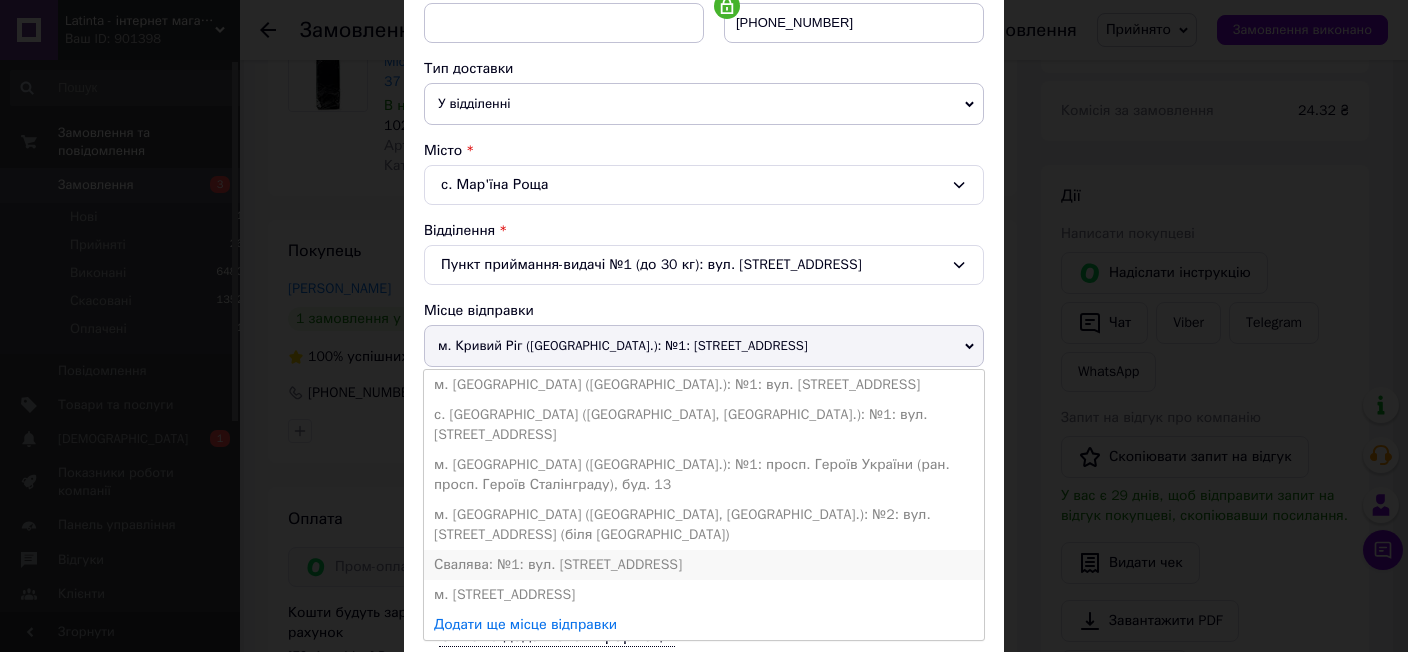 click on "Свалява: №1: вул. [STREET_ADDRESS]" at bounding box center (704, 565) 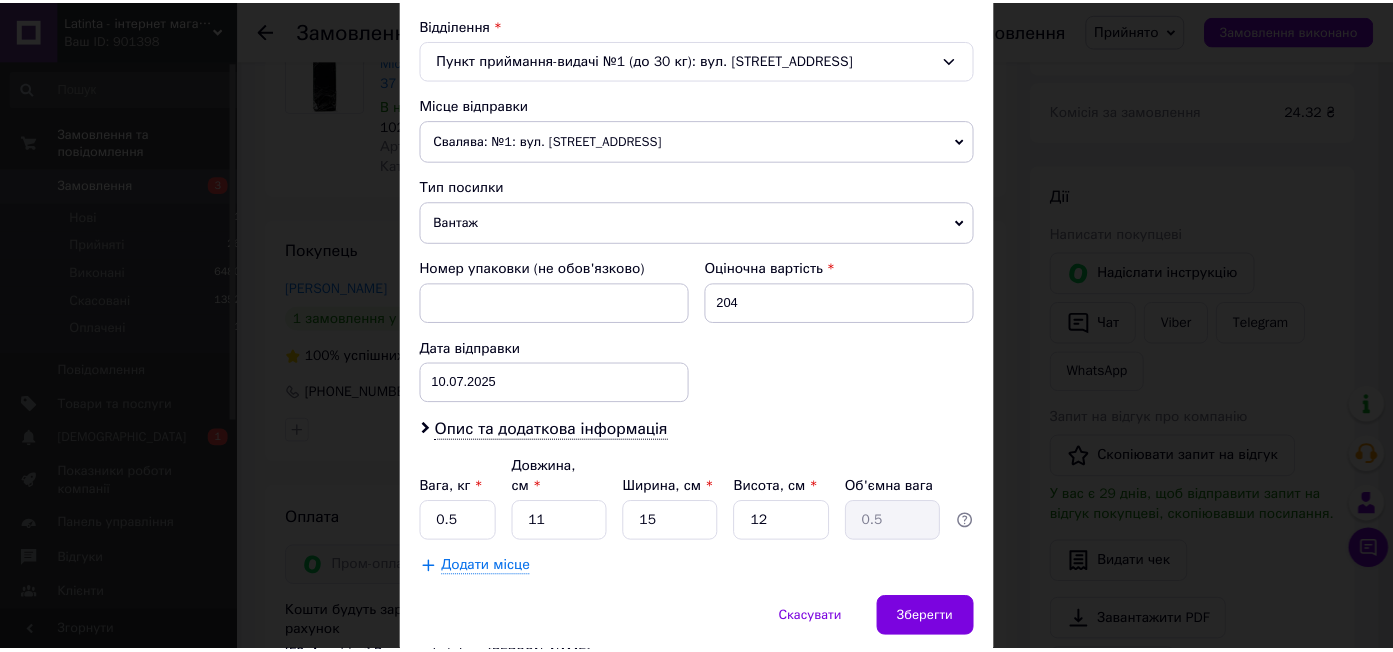 scroll, scrollTop: 669, scrollLeft: 0, axis: vertical 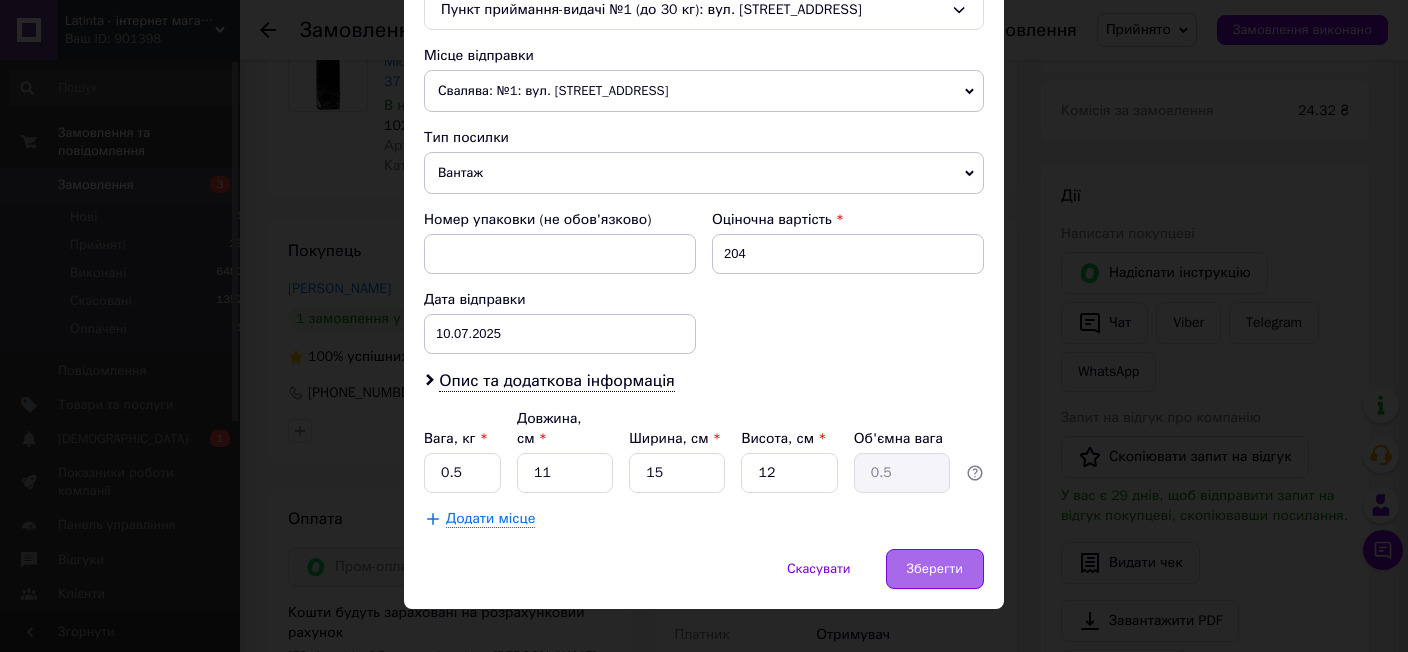 click on "Зберегти" at bounding box center (935, 569) 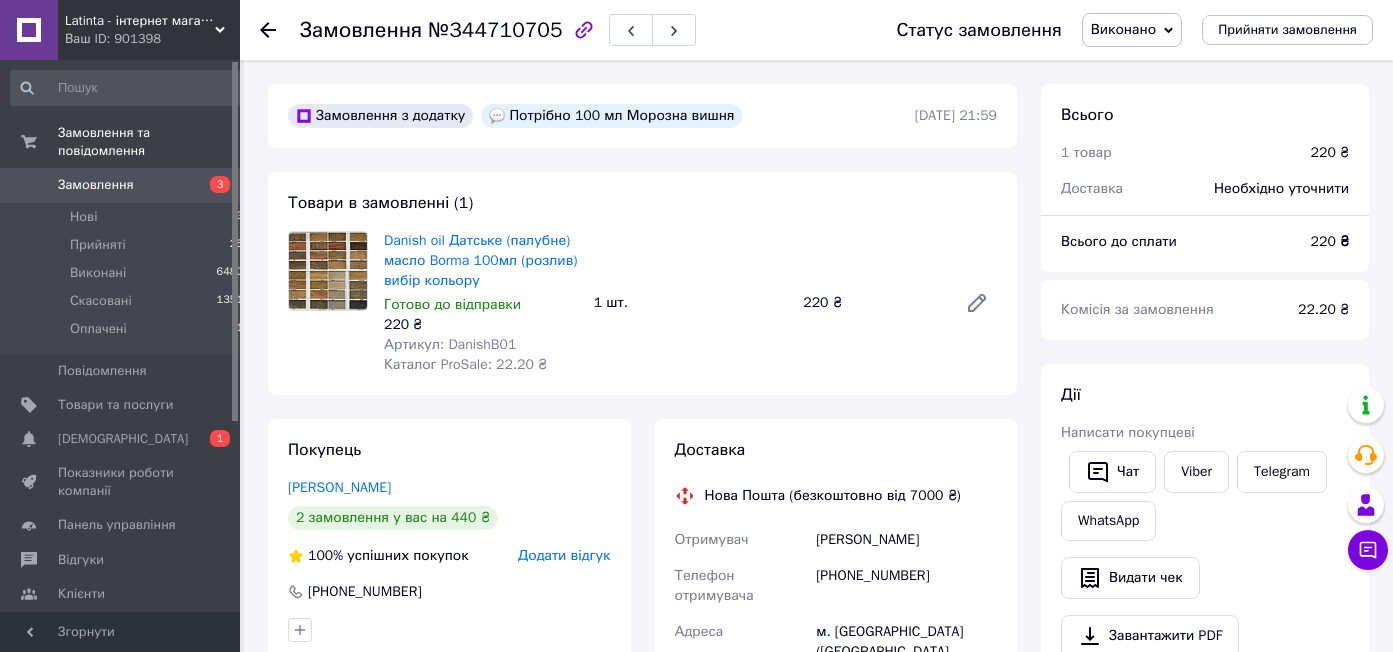 scroll, scrollTop: 0, scrollLeft: 0, axis: both 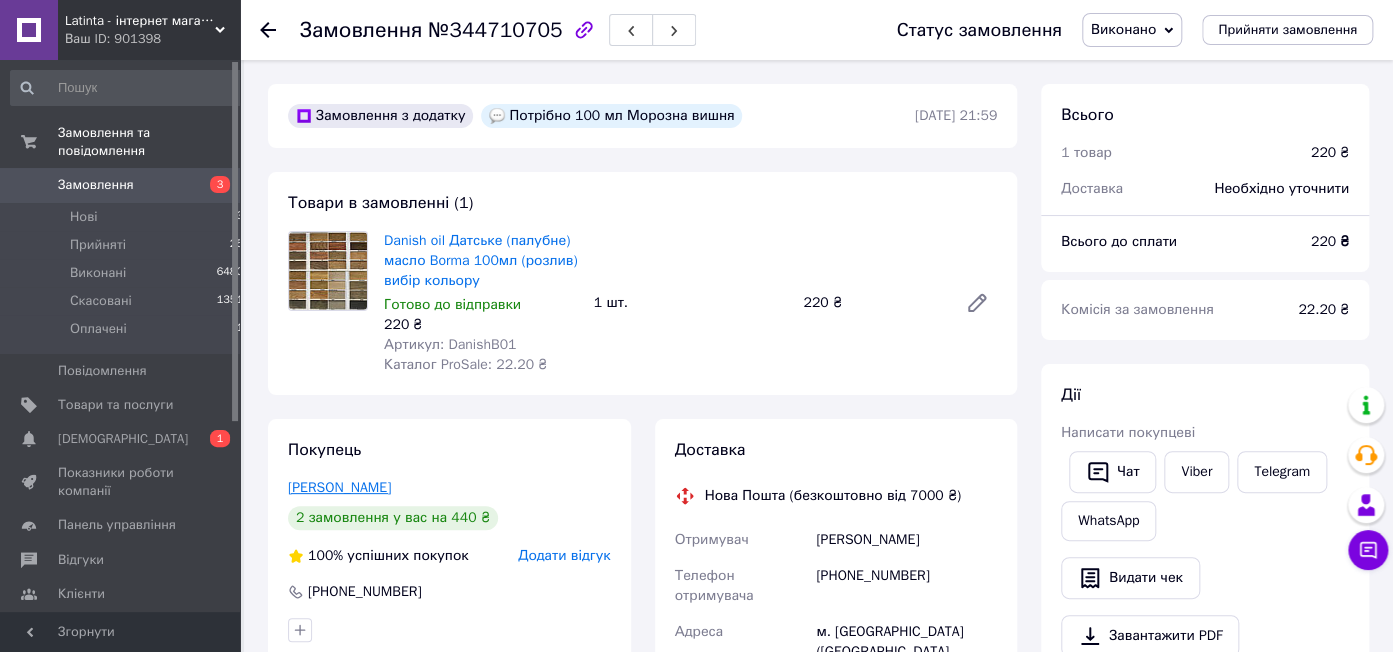 click on "Гавриш Иван" at bounding box center (339, 487) 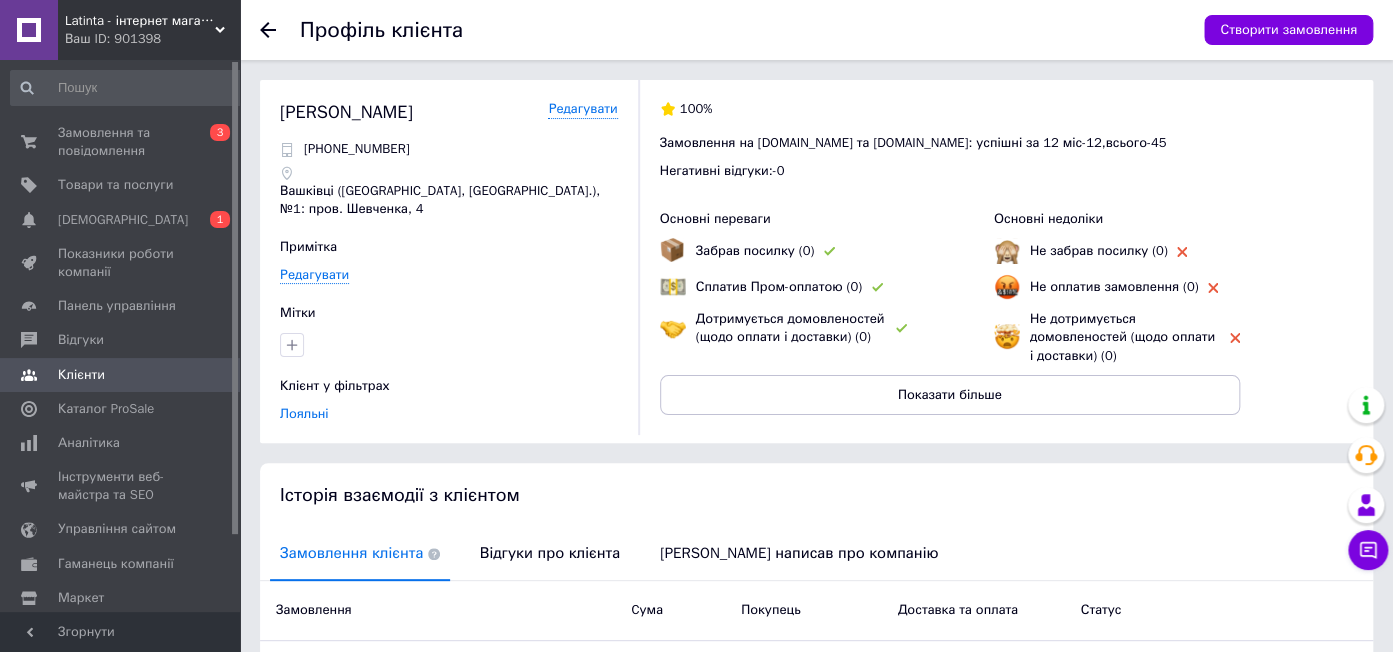 scroll, scrollTop: 412, scrollLeft: 0, axis: vertical 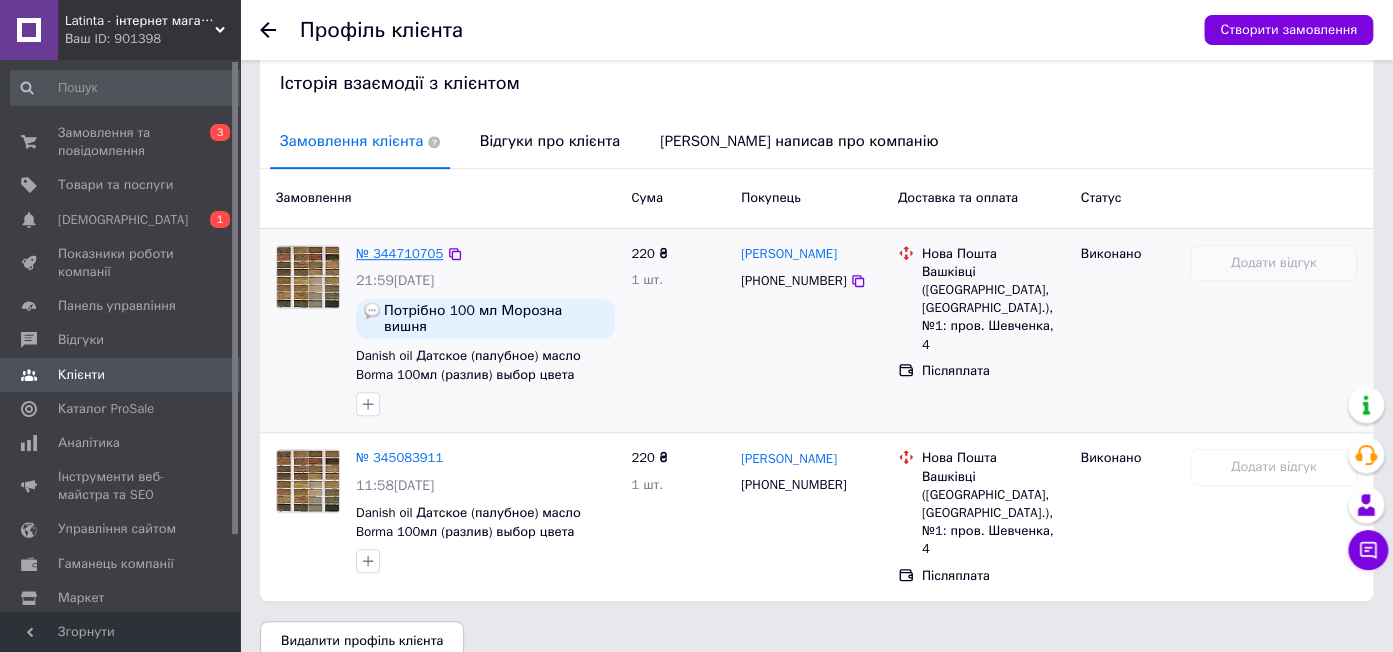 click on "№ 344710705" at bounding box center (399, 253) 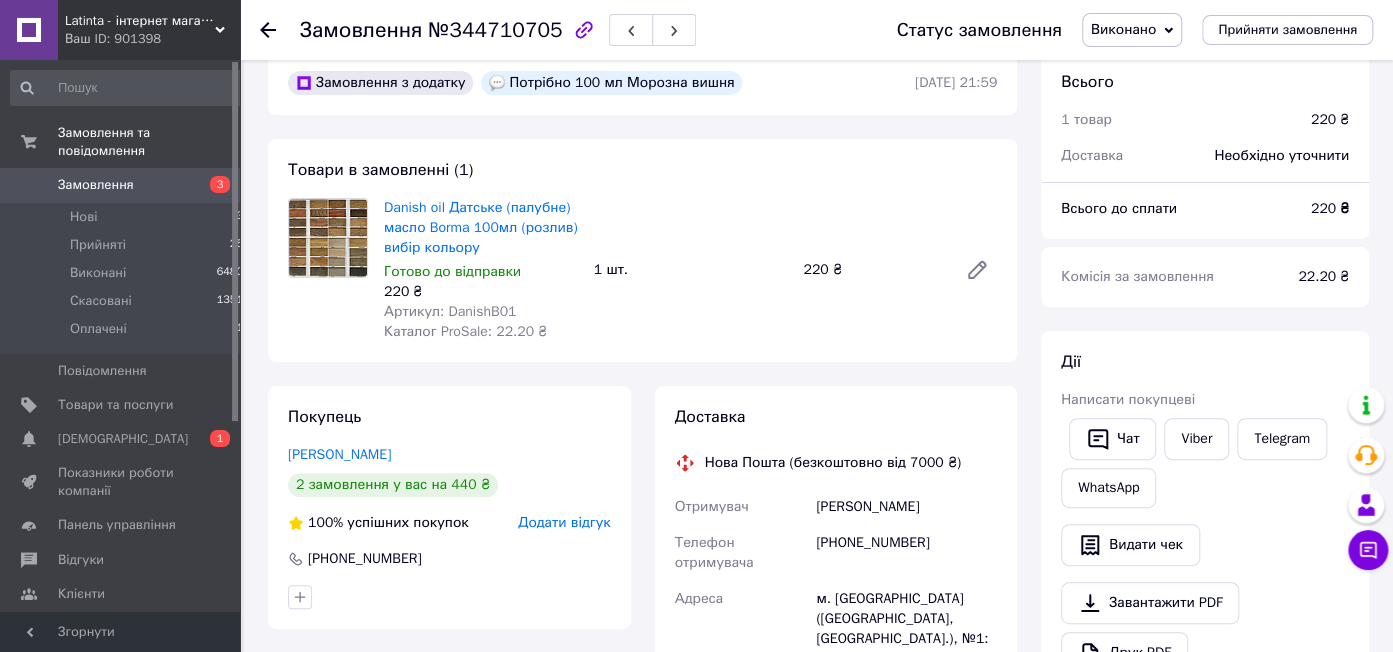 scroll, scrollTop: 0, scrollLeft: 0, axis: both 